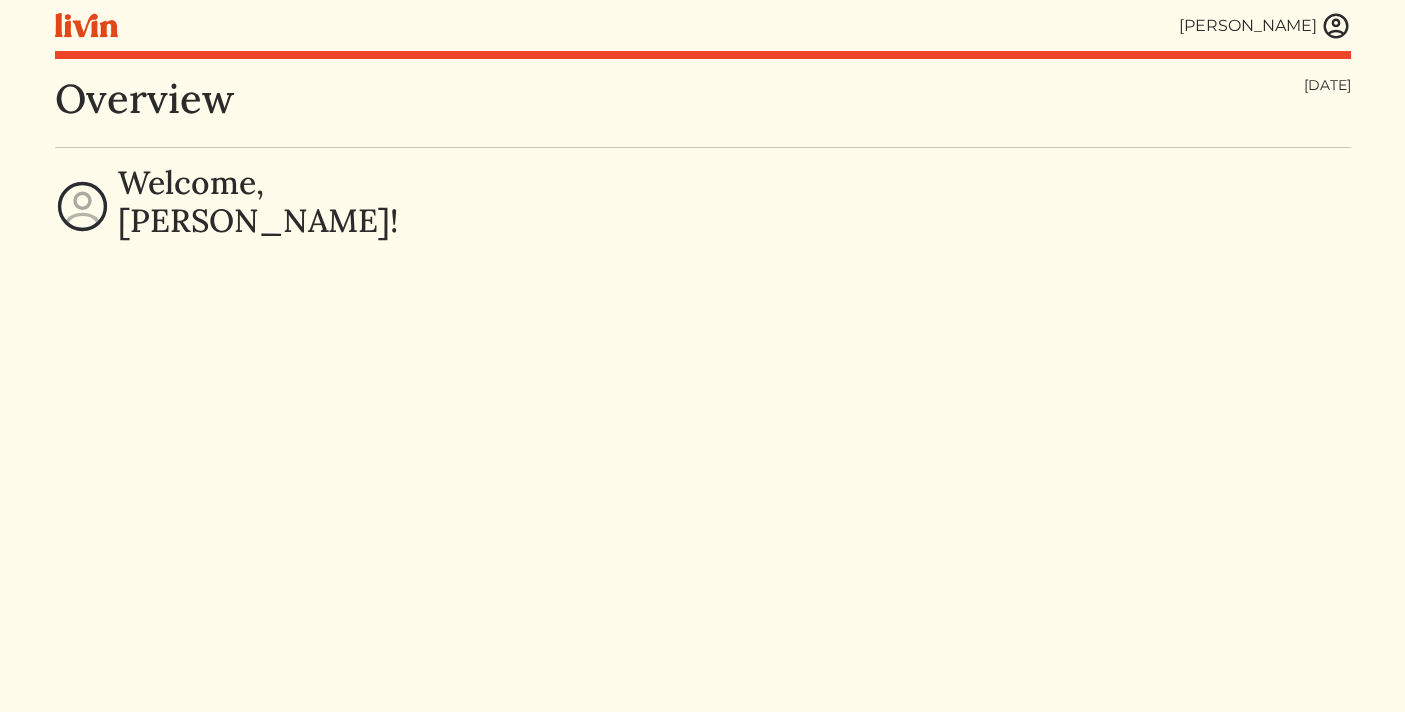 scroll, scrollTop: 0, scrollLeft: 0, axis: both 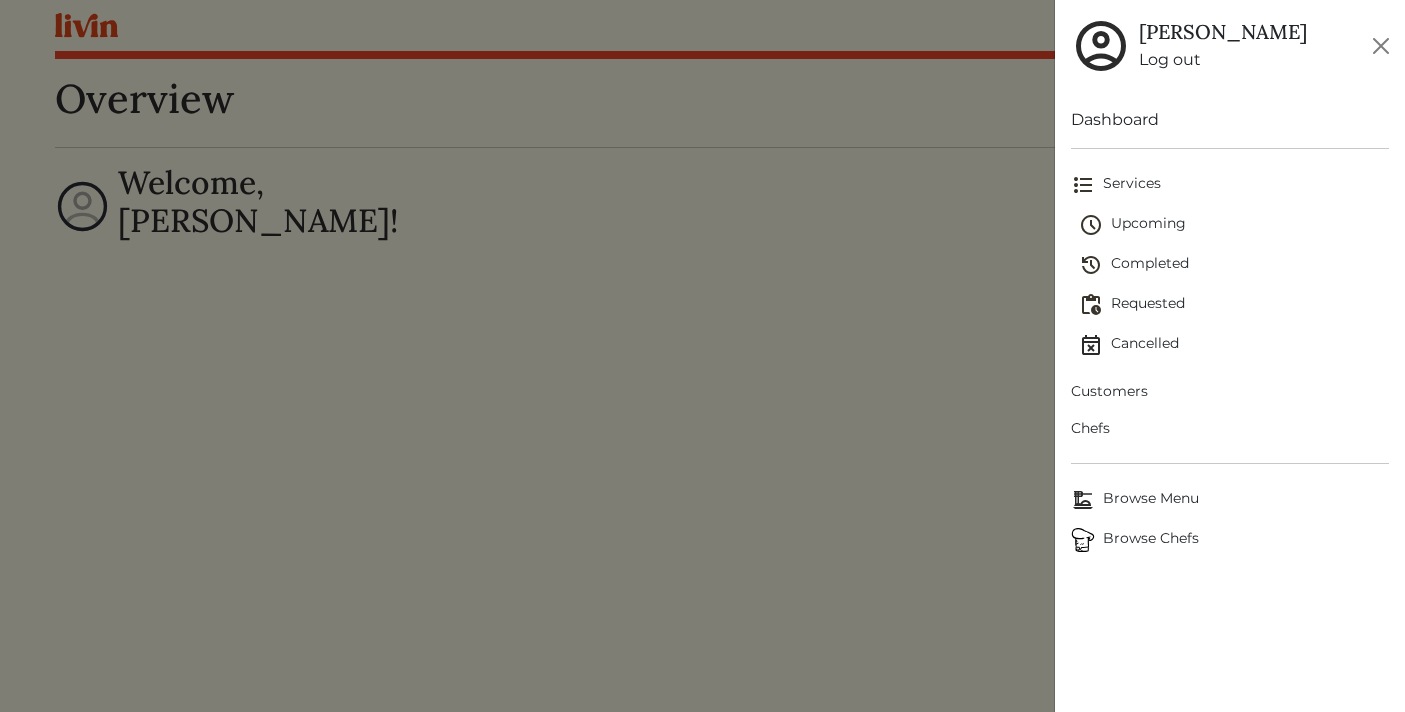 click on "Log out" at bounding box center [1223, 60] 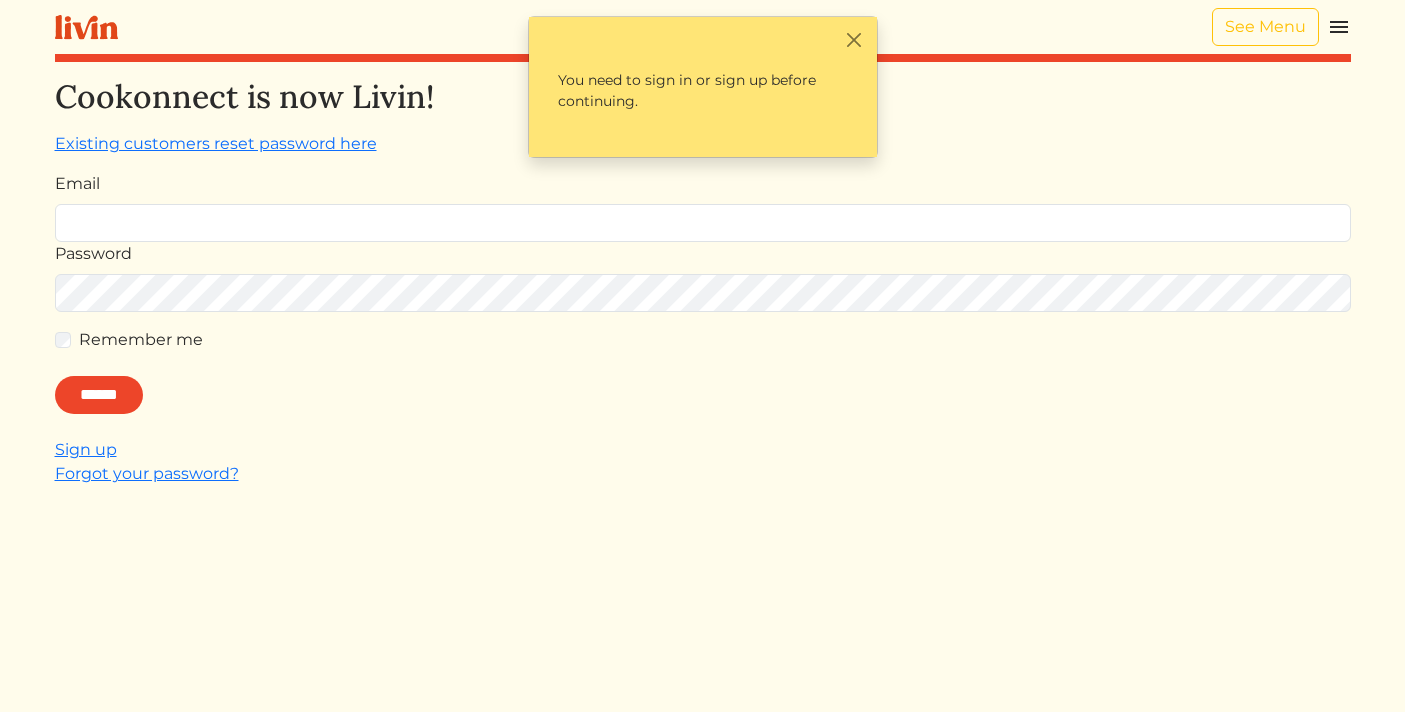scroll, scrollTop: 0, scrollLeft: 0, axis: both 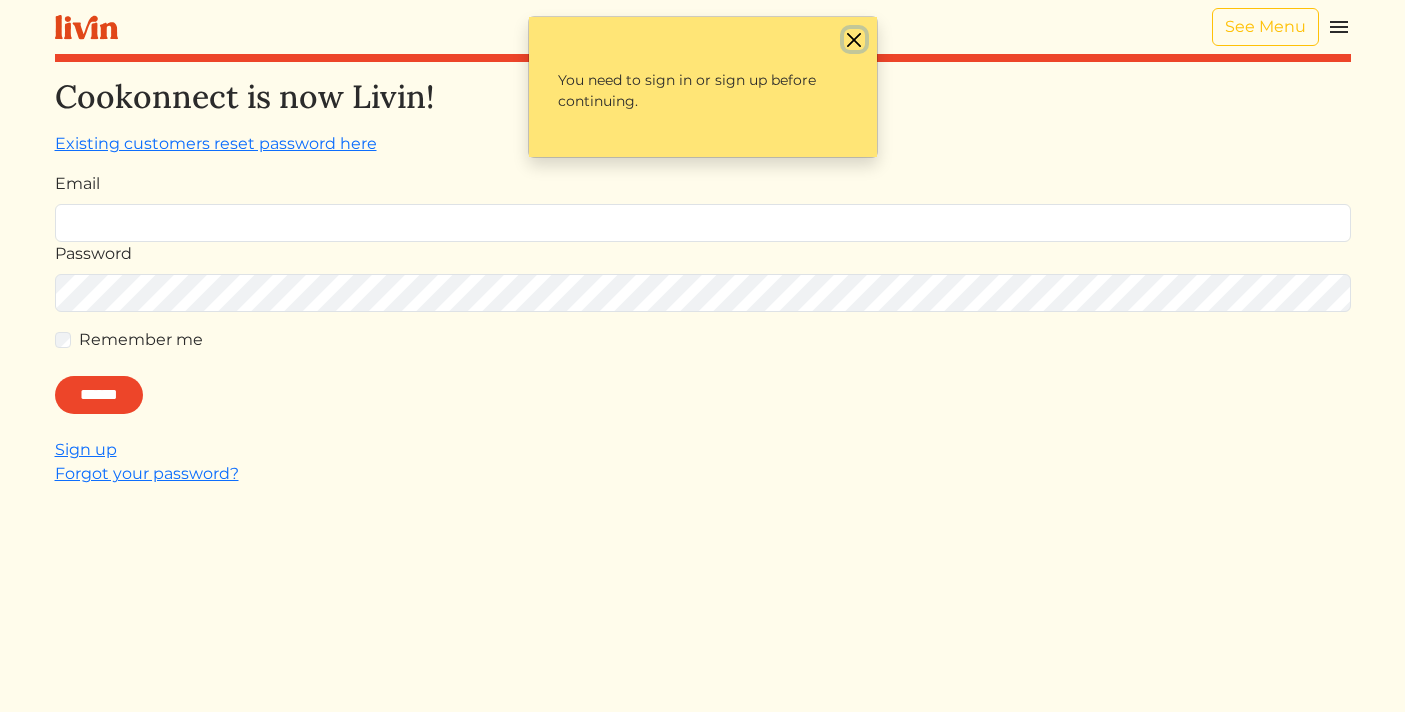 click at bounding box center (854, 39) 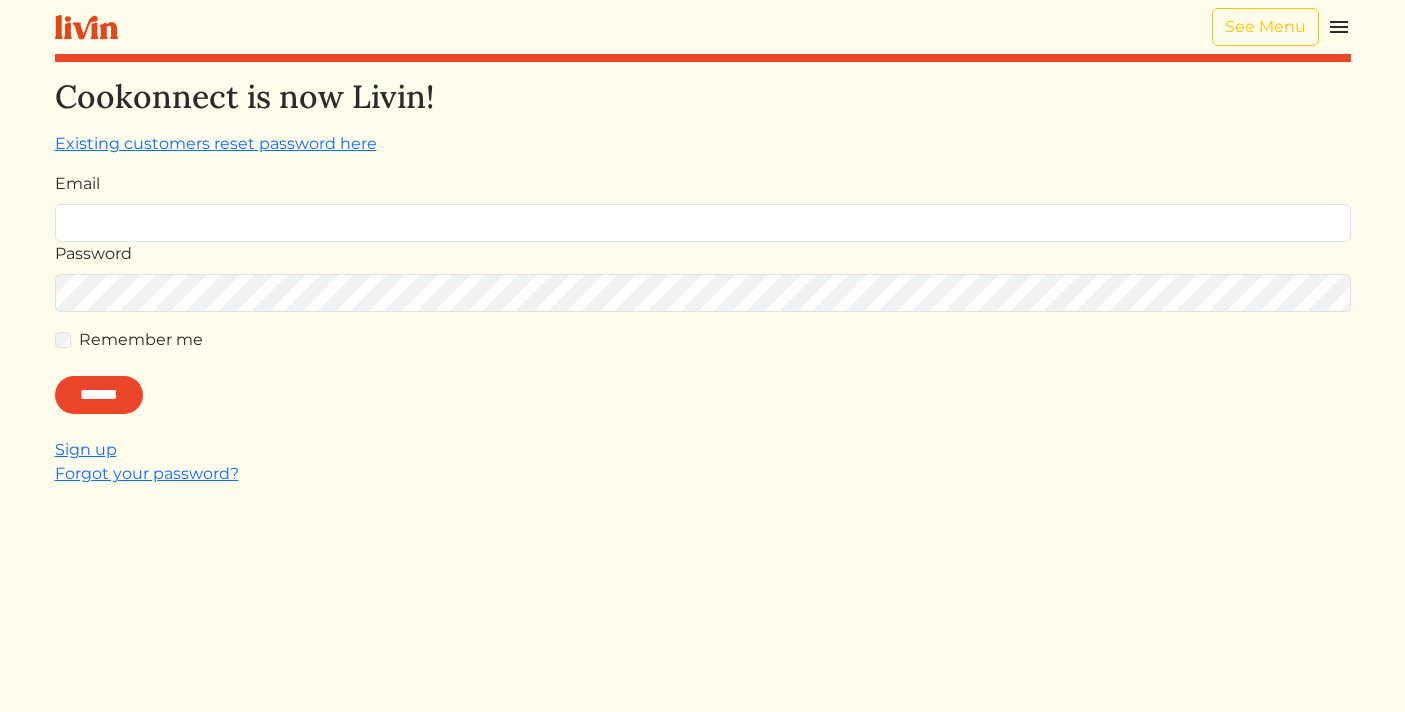 click at bounding box center (1339, 27) 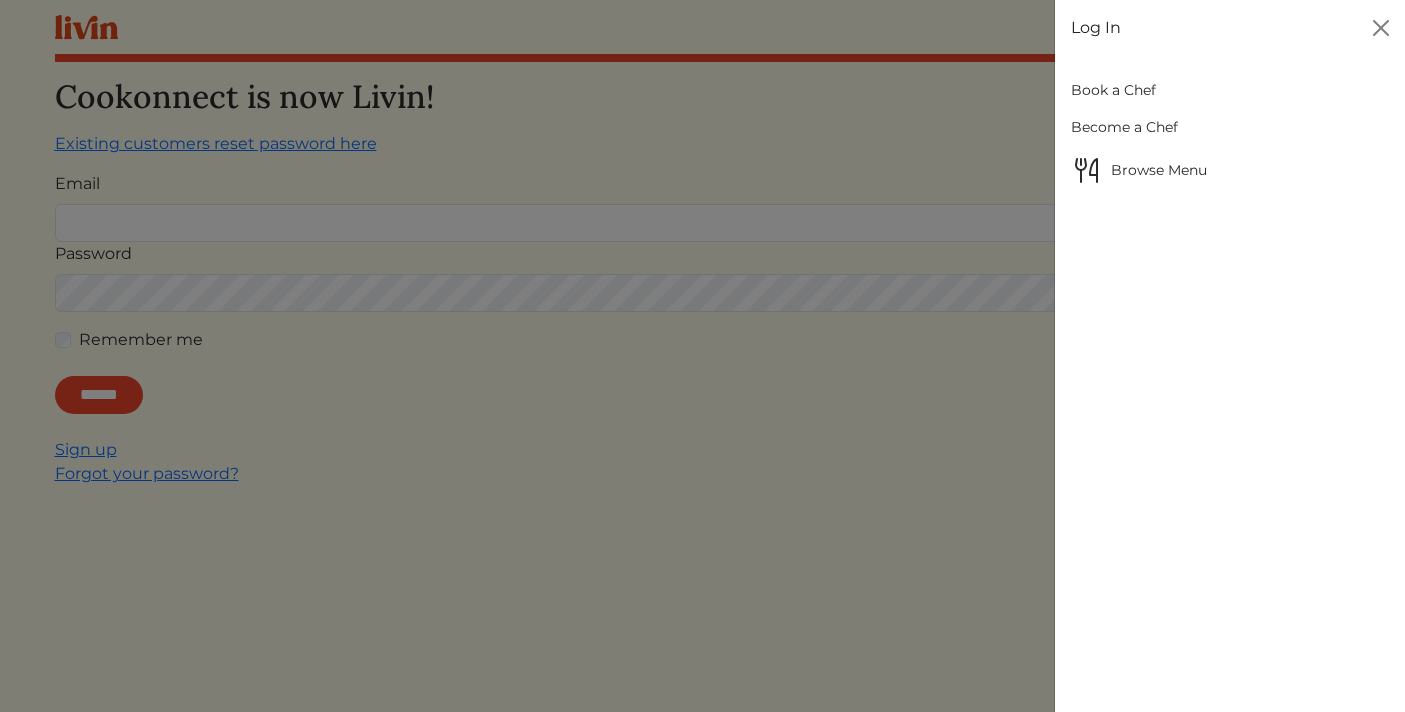 click on "Book a Chef" at bounding box center [1230, 90] 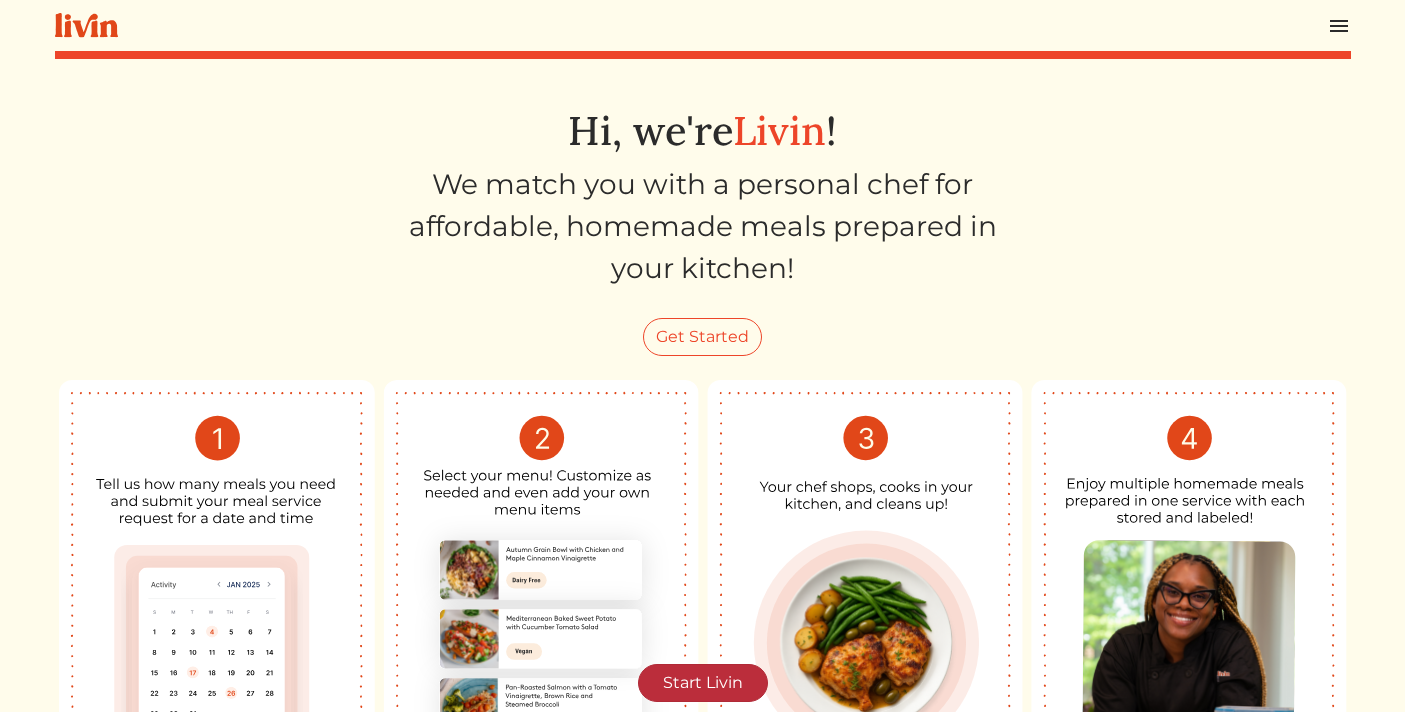 click on "Start Livin" at bounding box center [703, 683] 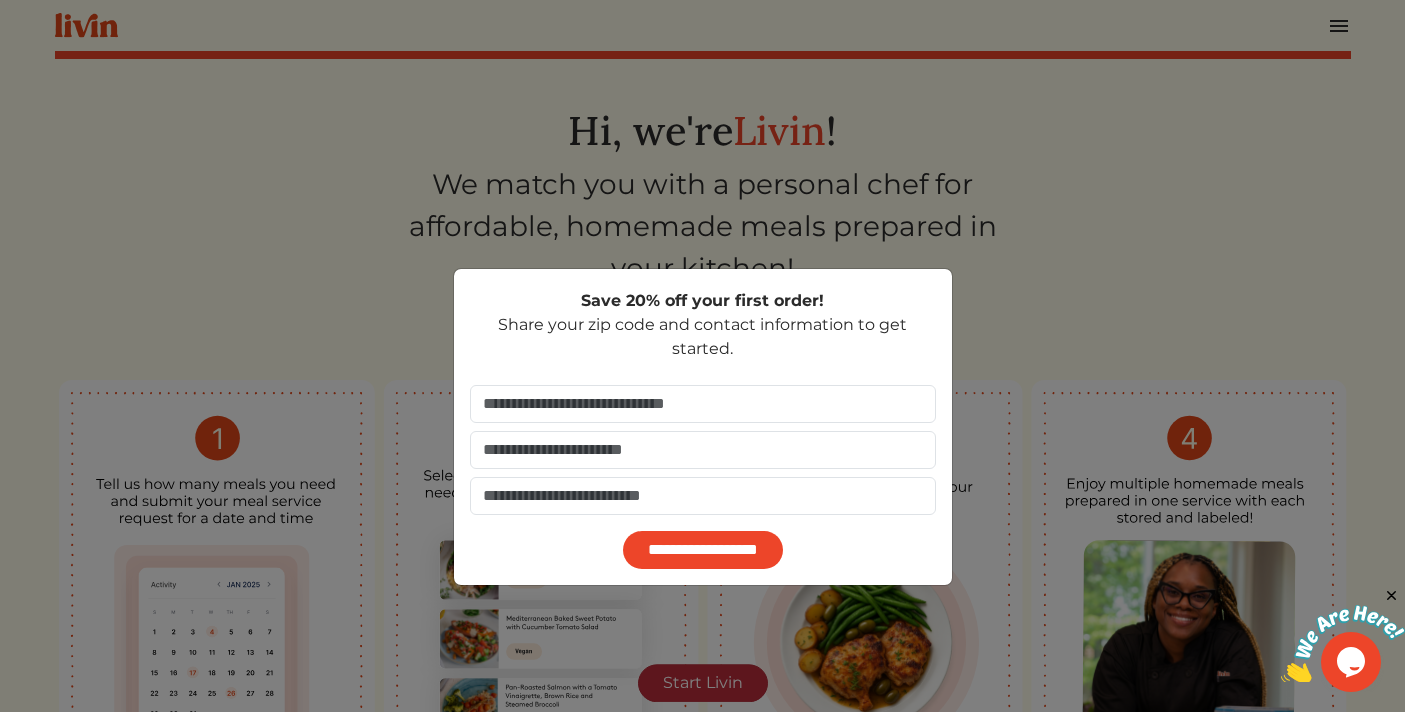 scroll, scrollTop: 0, scrollLeft: 0, axis: both 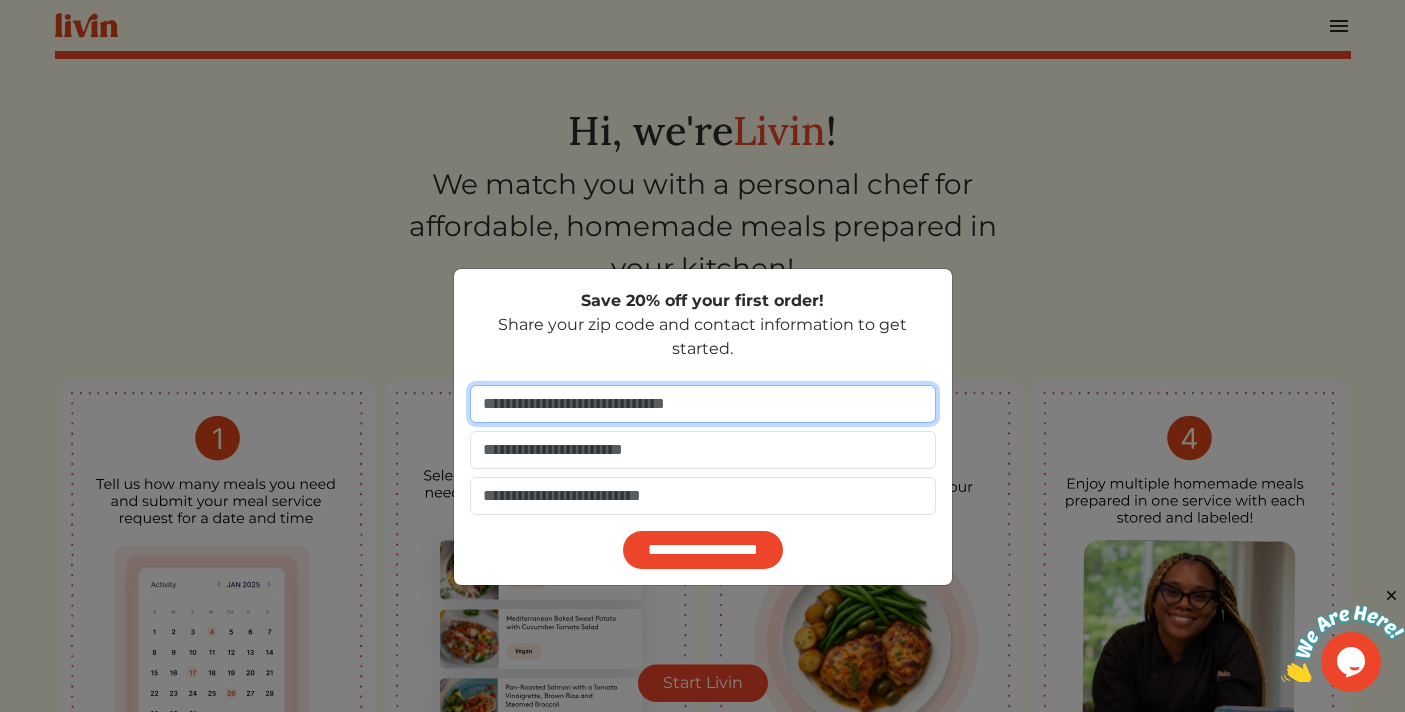 click at bounding box center (703, 404) 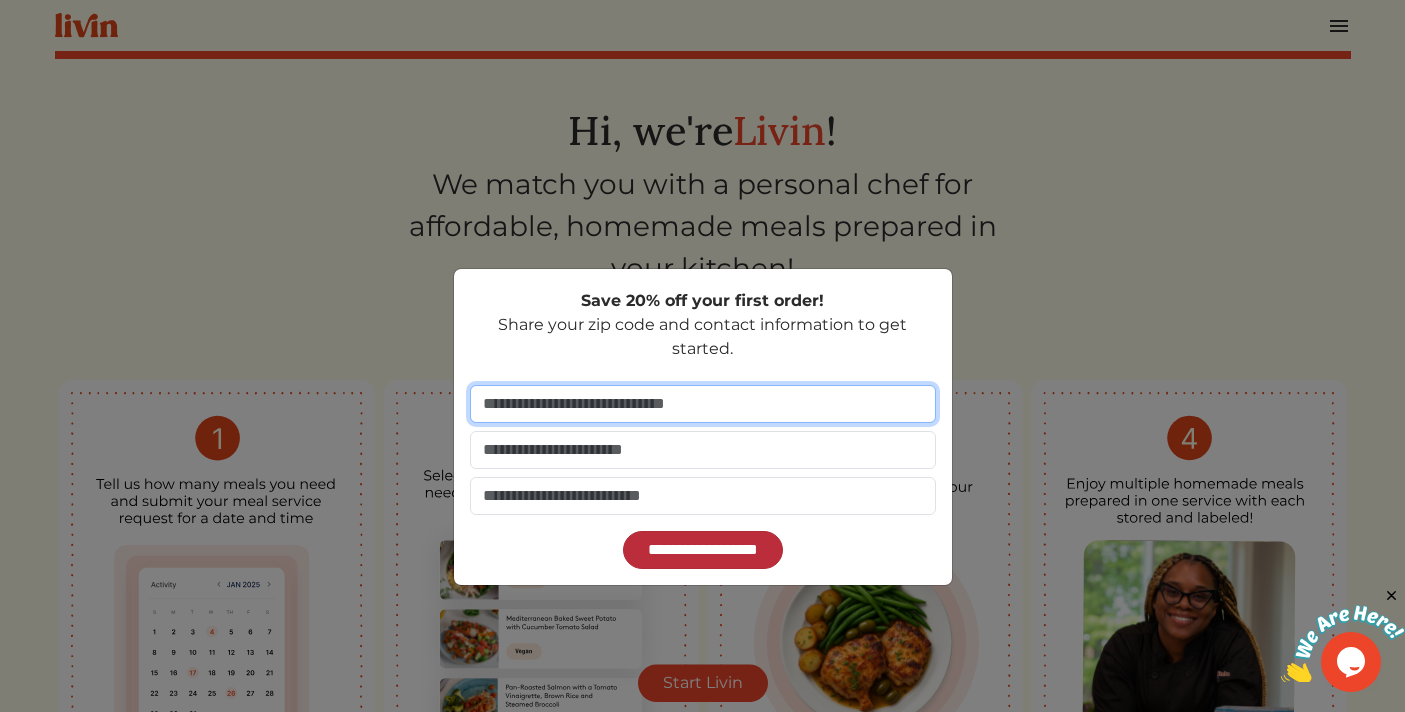 type on "*****" 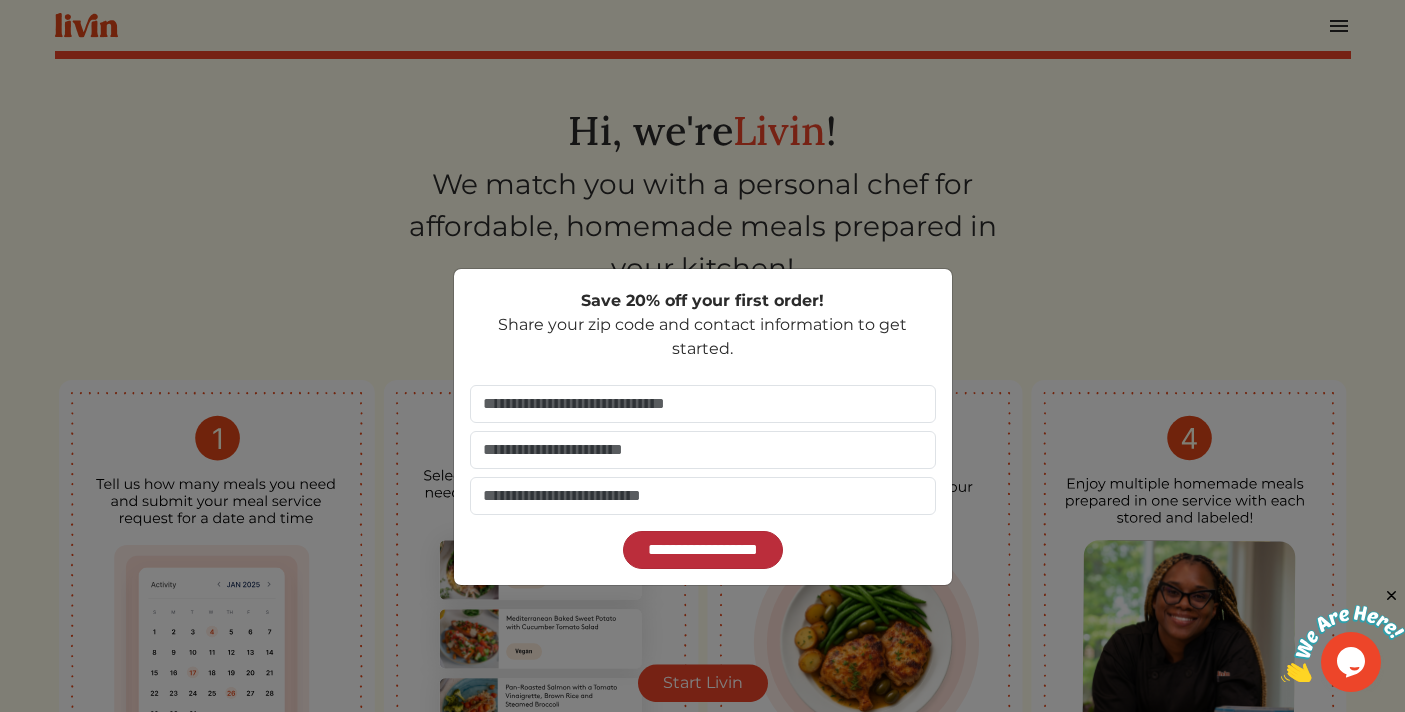 click on "**********" at bounding box center (703, 550) 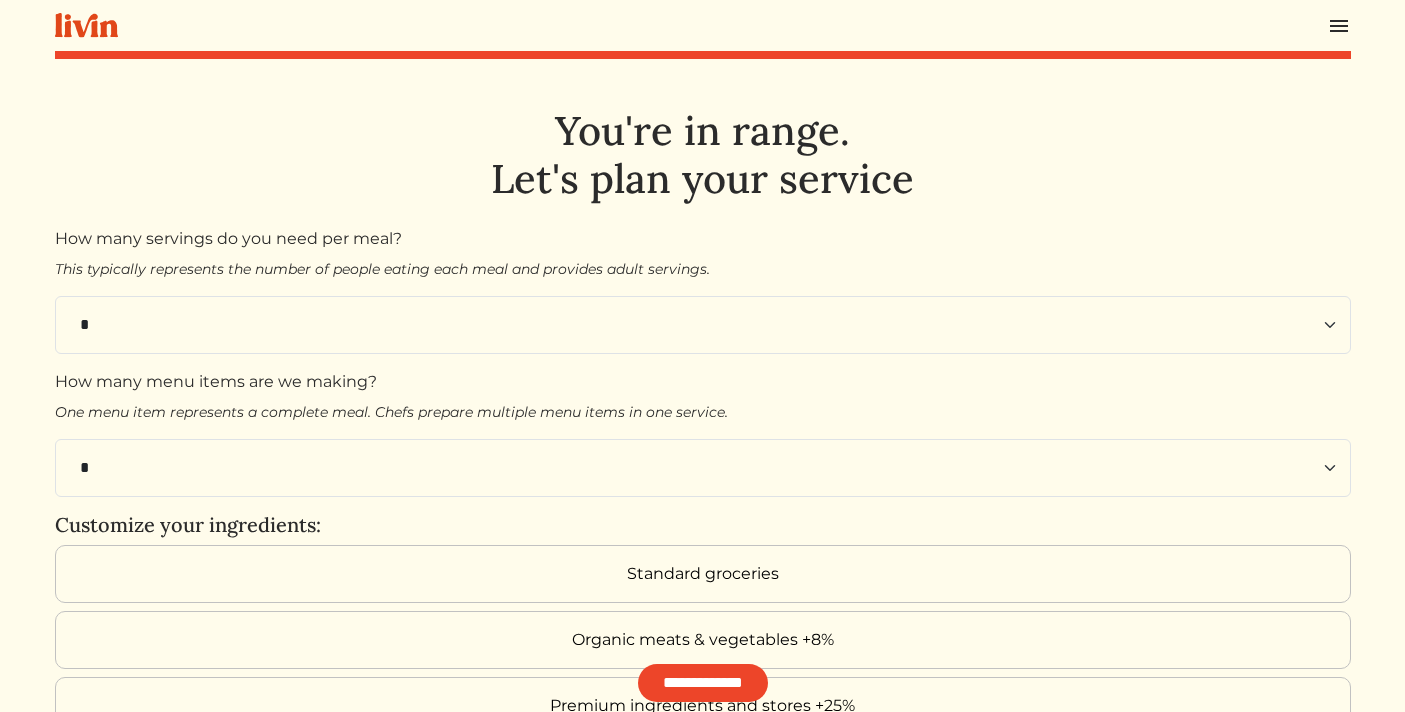 scroll, scrollTop: 0, scrollLeft: 0, axis: both 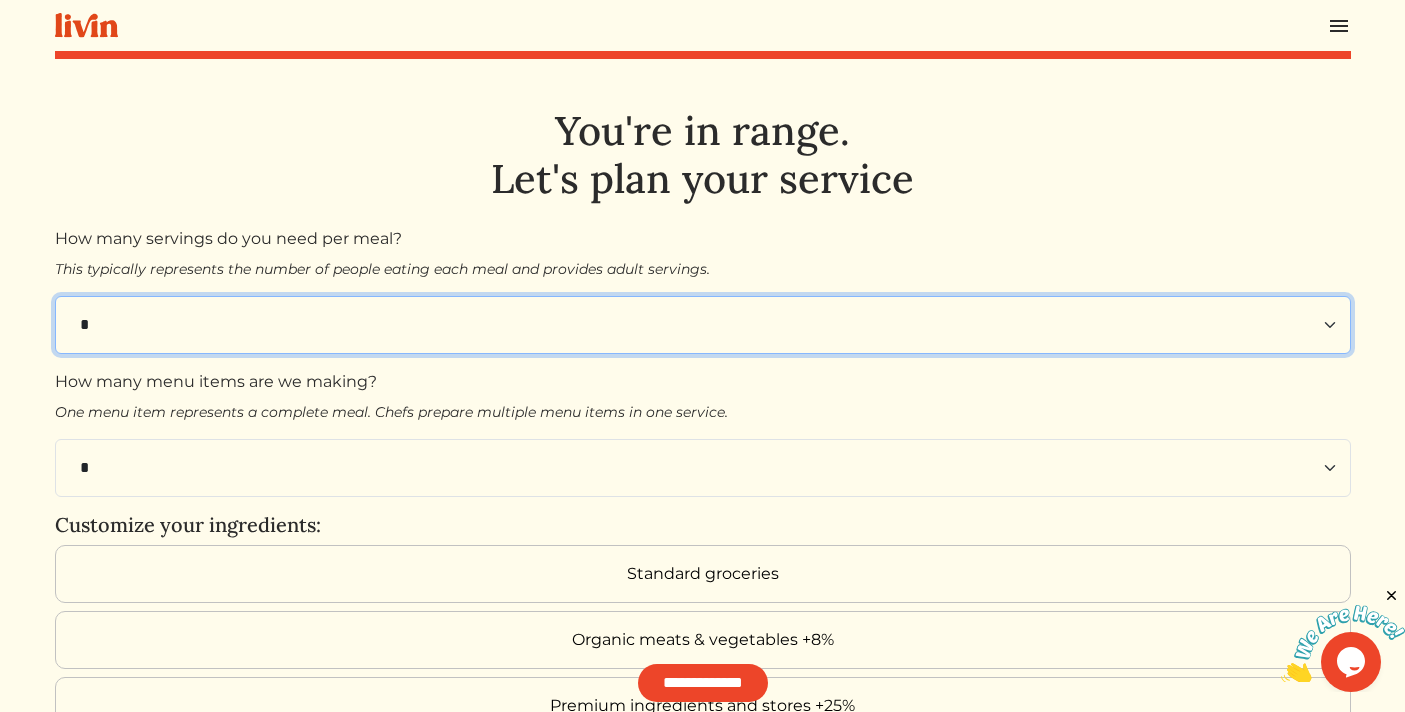 click on "*
*
*
*
*
*
*
*
**" at bounding box center [703, 325] 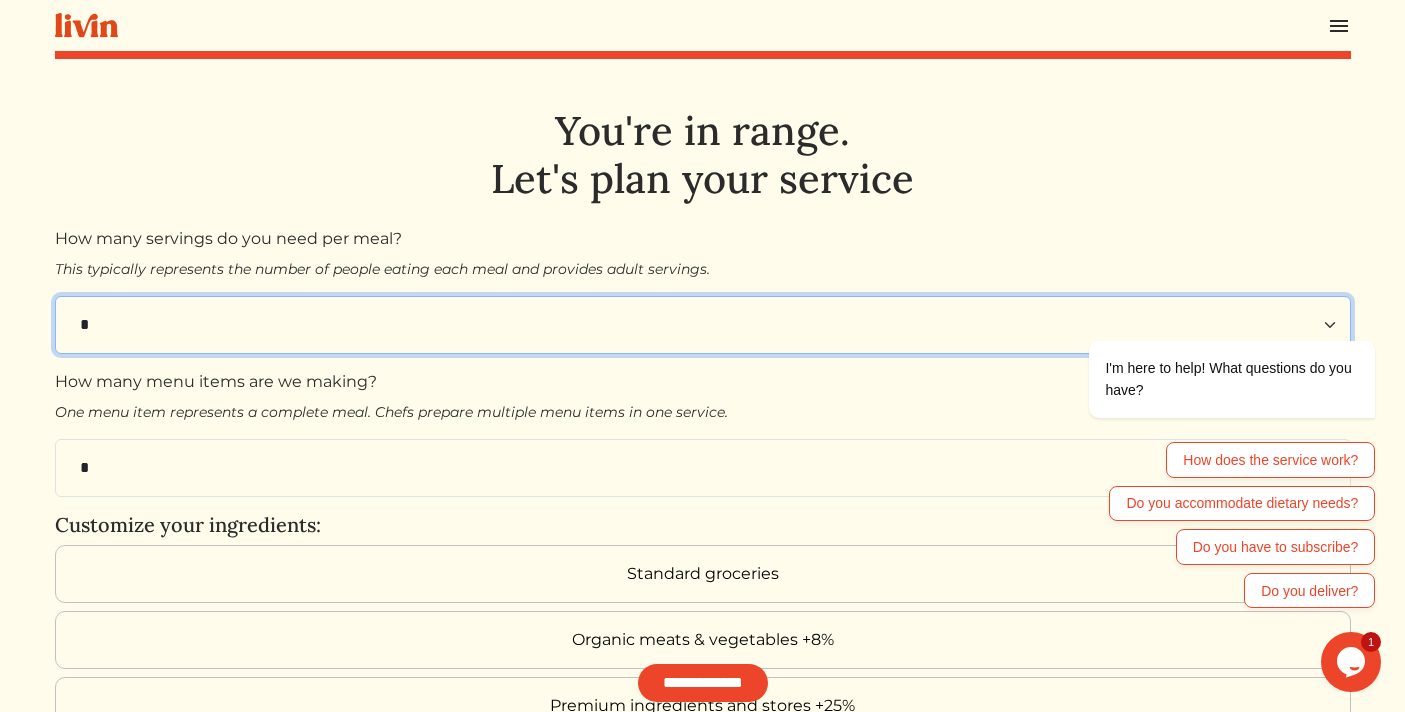 select on "*" 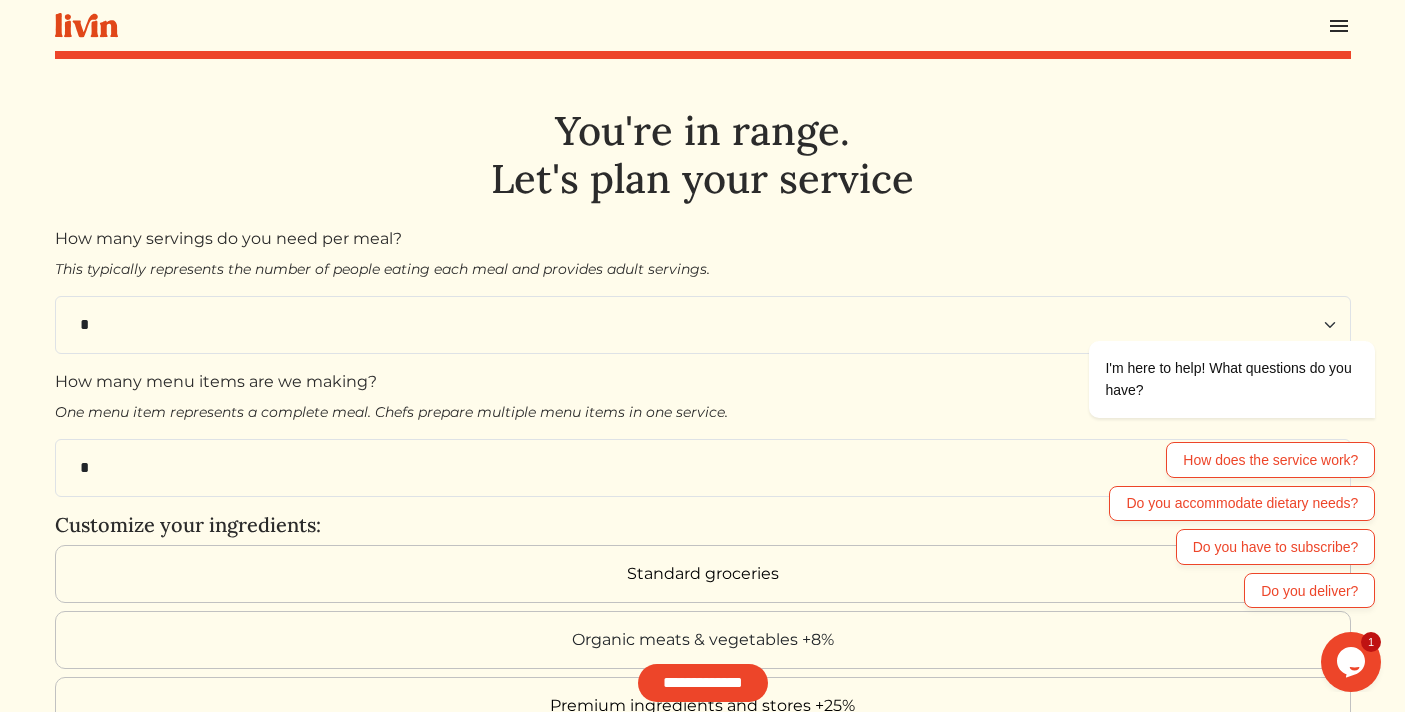click on "Organic meats & vegetables +8%" at bounding box center (703, 640) 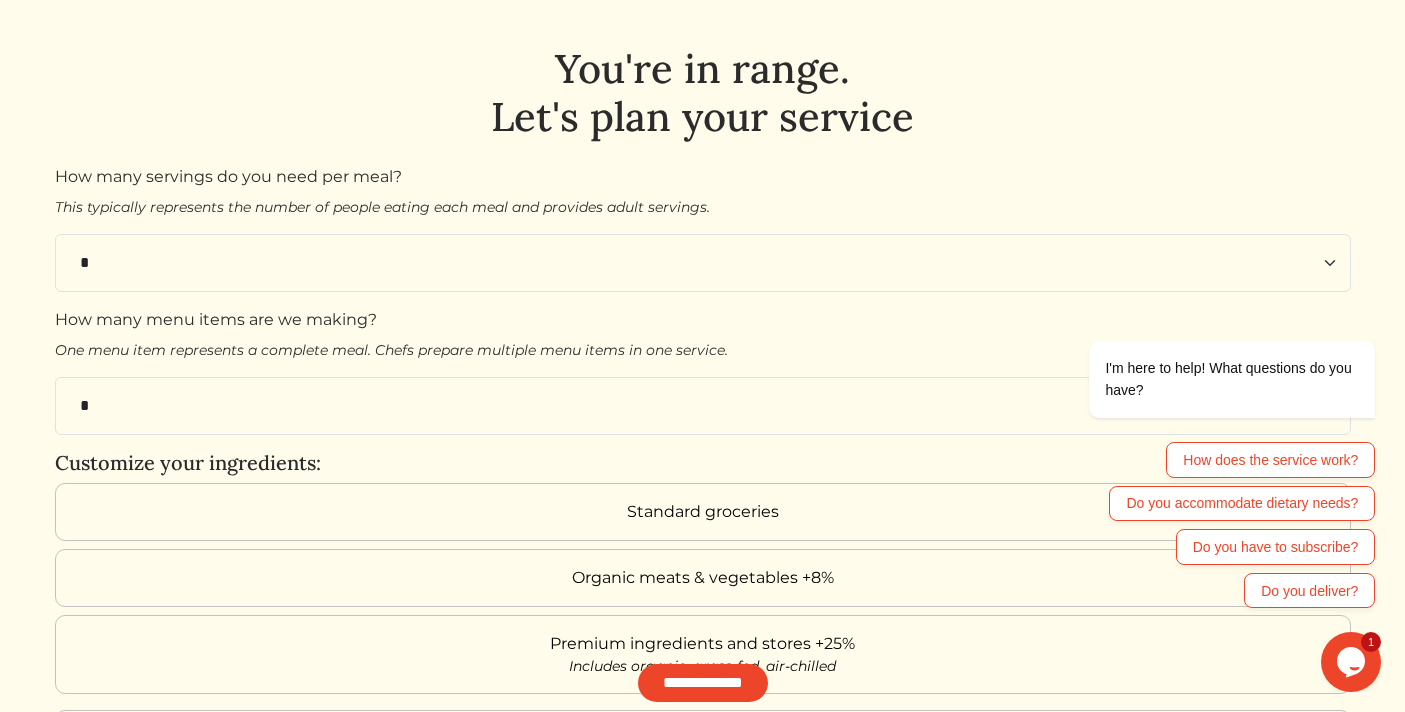 scroll, scrollTop: 64, scrollLeft: 0, axis: vertical 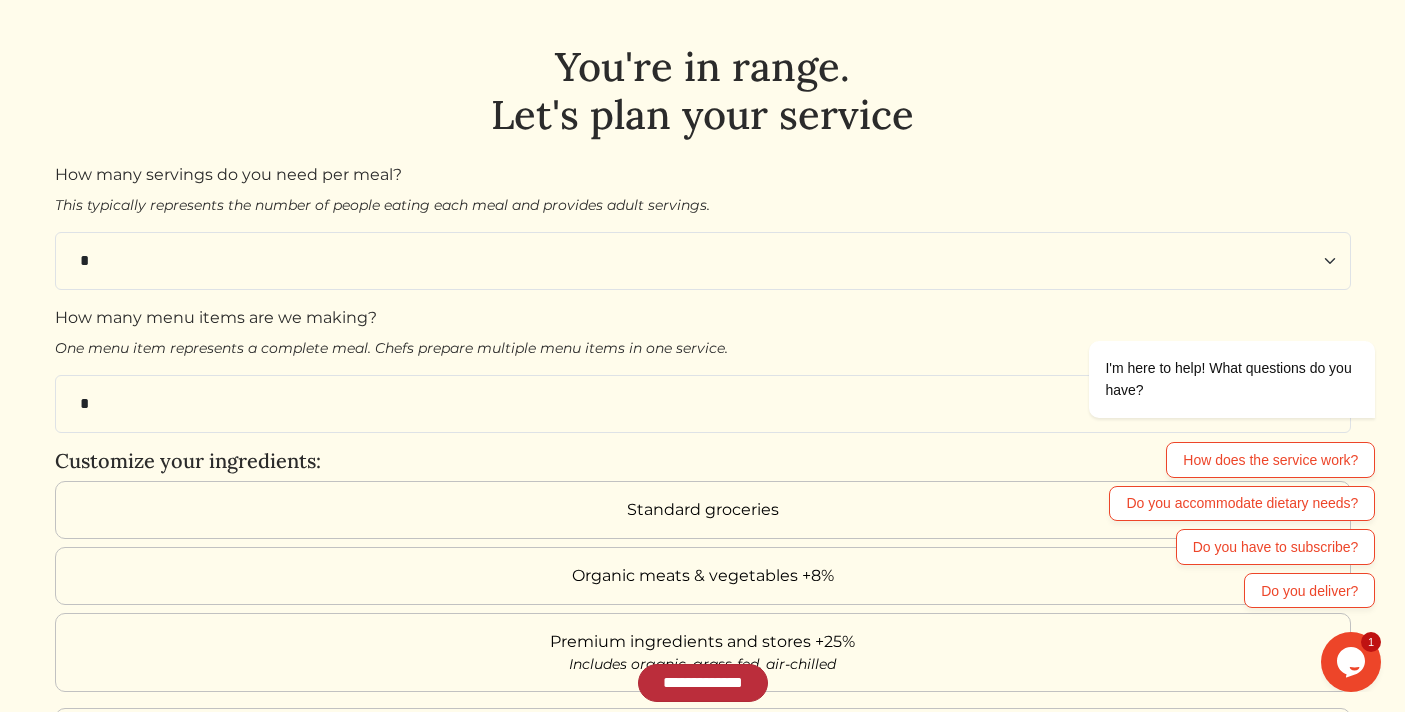 click on "**********" at bounding box center (703, 683) 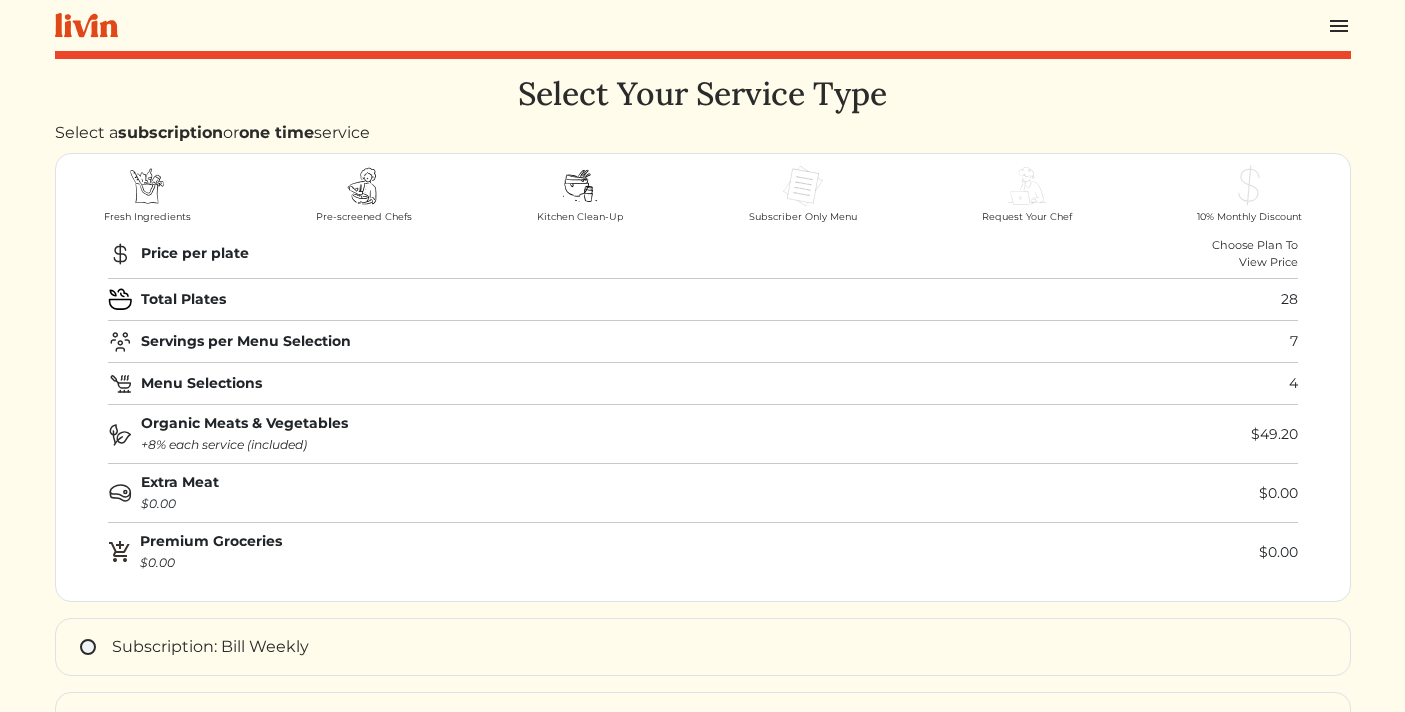 scroll, scrollTop: 0, scrollLeft: 0, axis: both 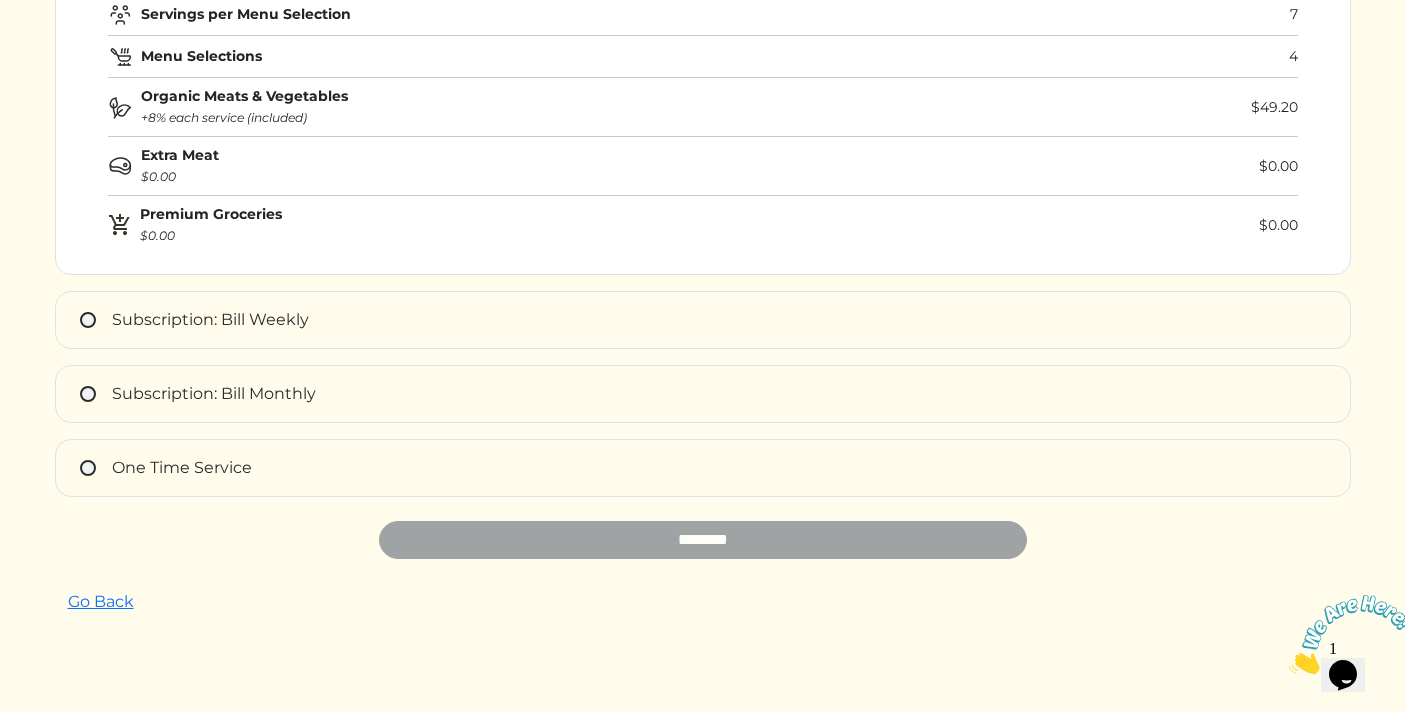click on "Subscription: Bill Monthly" at bounding box center [703, 394] 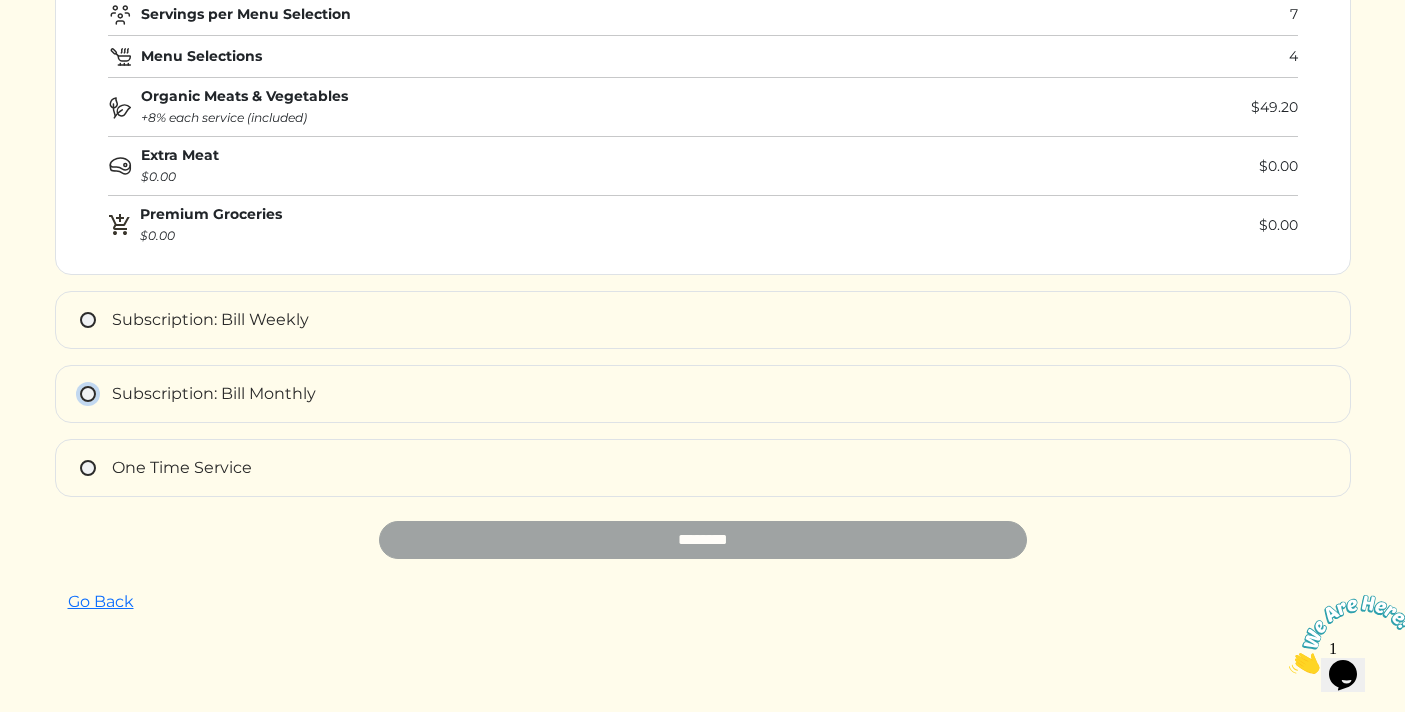 type on "**********" 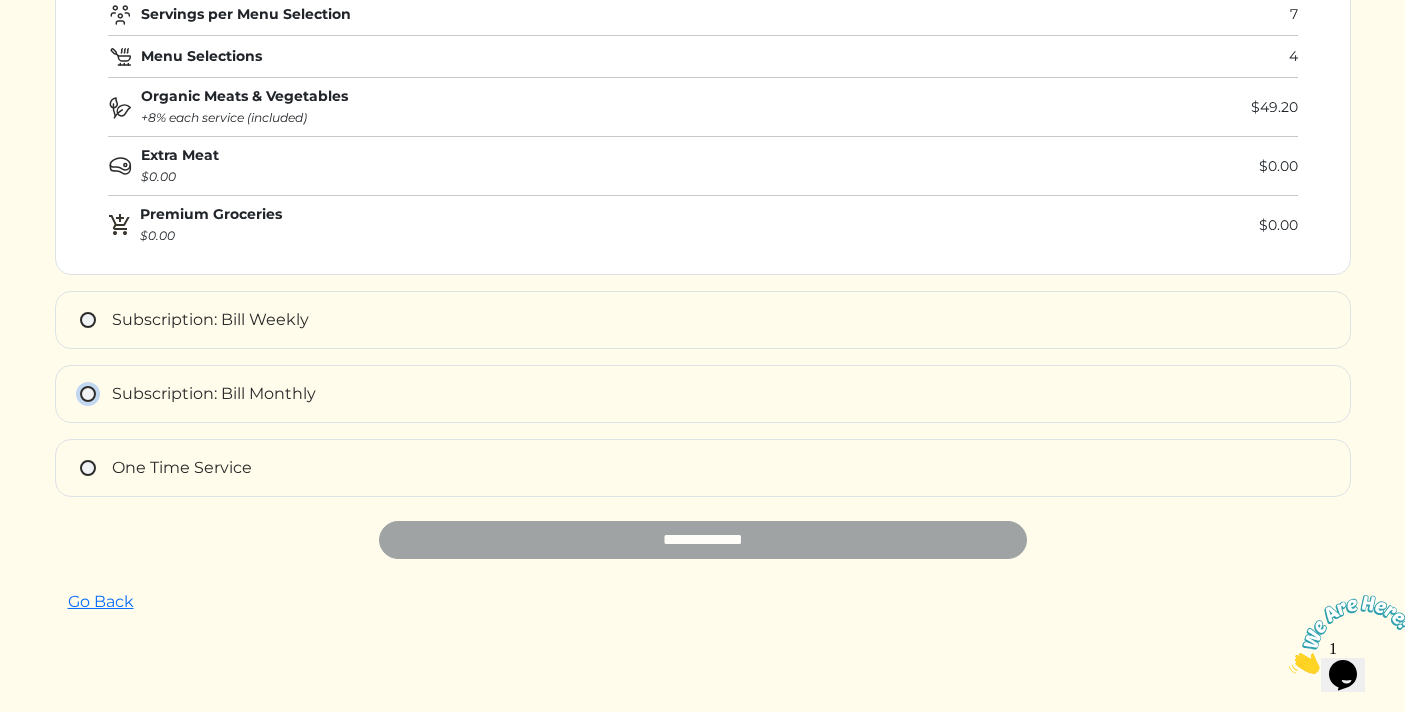 scroll, scrollTop: 318, scrollLeft: 0, axis: vertical 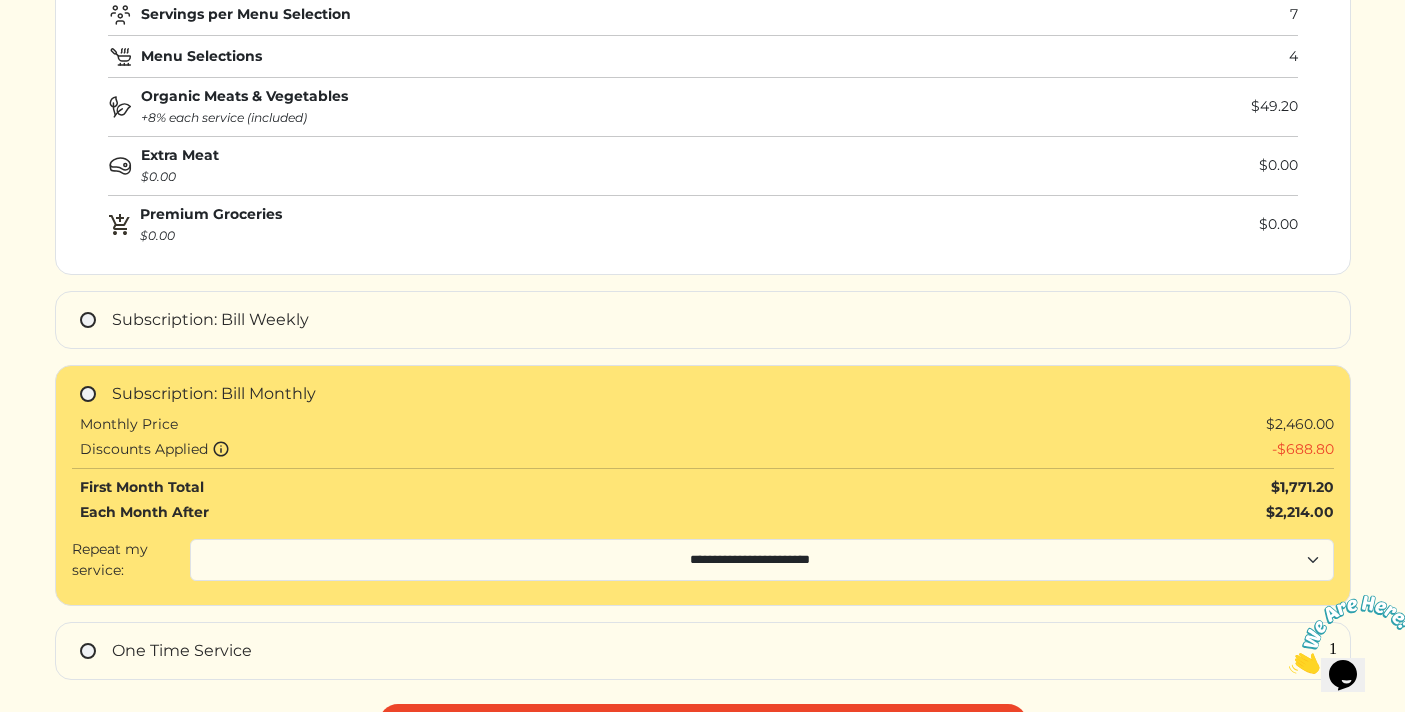 drag, startPoint x: 1270, startPoint y: 514, endPoint x: 1363, endPoint y: 513, distance: 93.00538 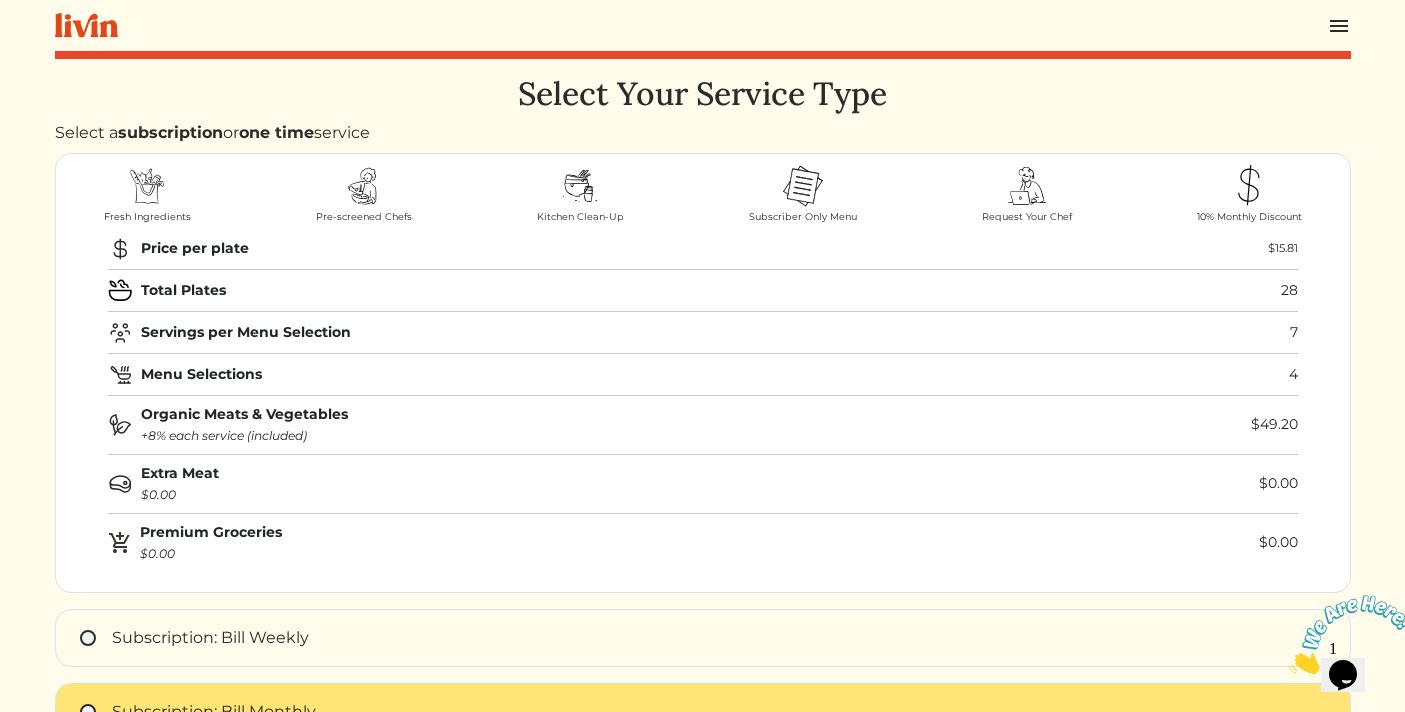 scroll, scrollTop: 501, scrollLeft: 0, axis: vertical 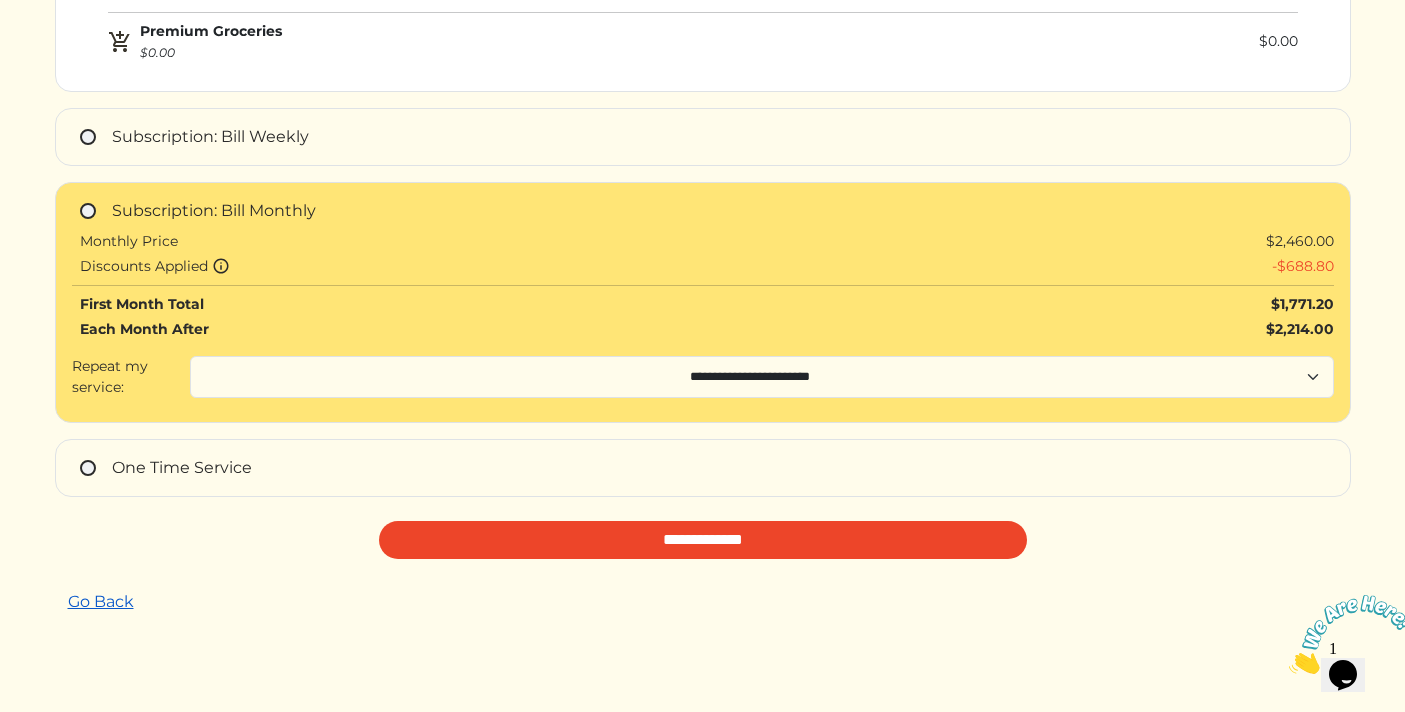 click on "Go Back" at bounding box center [101, 602] 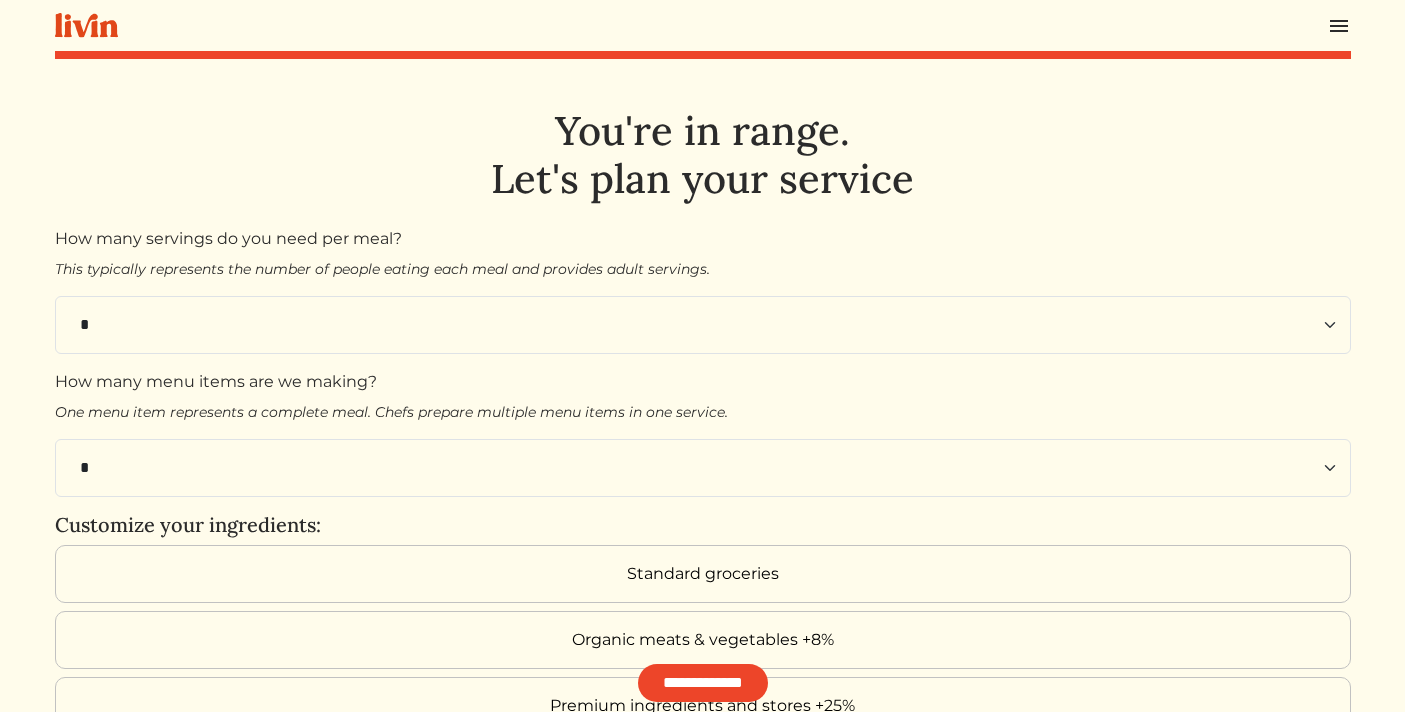 scroll, scrollTop: 0, scrollLeft: 0, axis: both 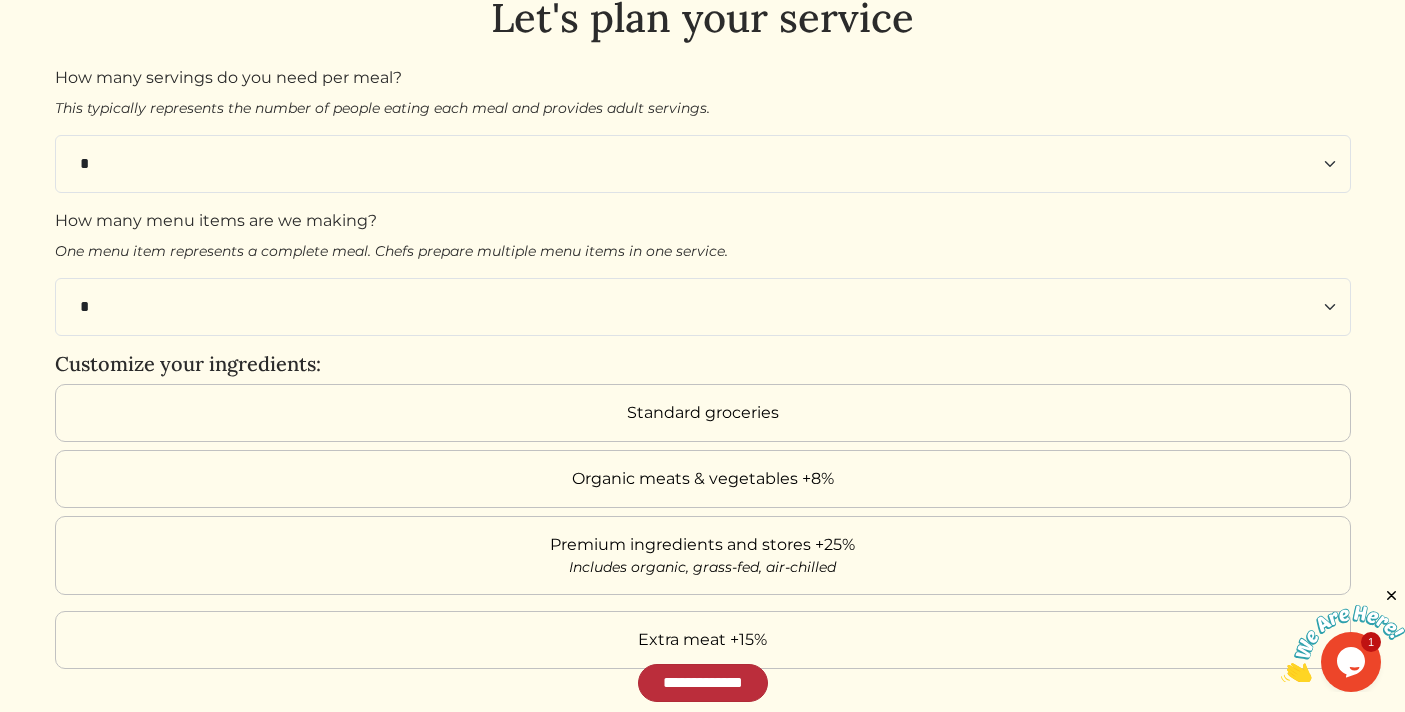 click on "**********" at bounding box center (703, 683) 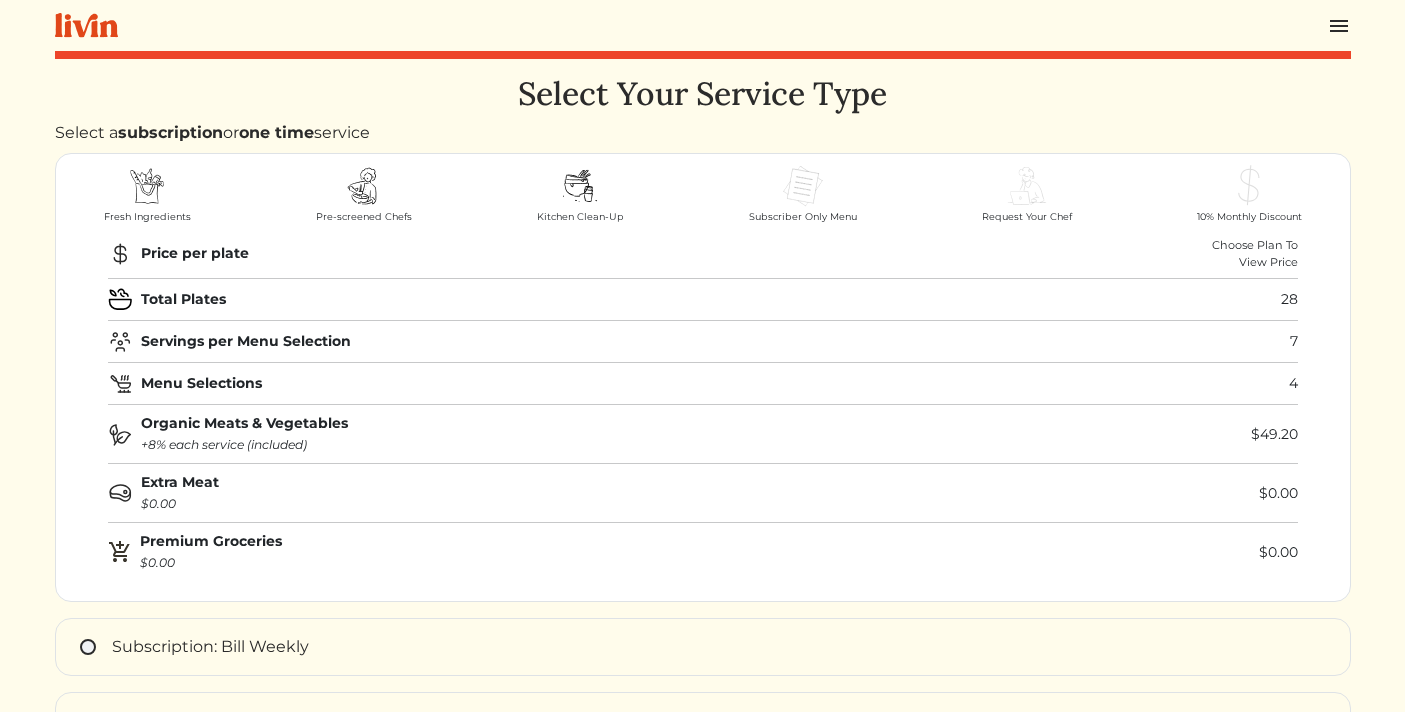scroll, scrollTop: 0, scrollLeft: 0, axis: both 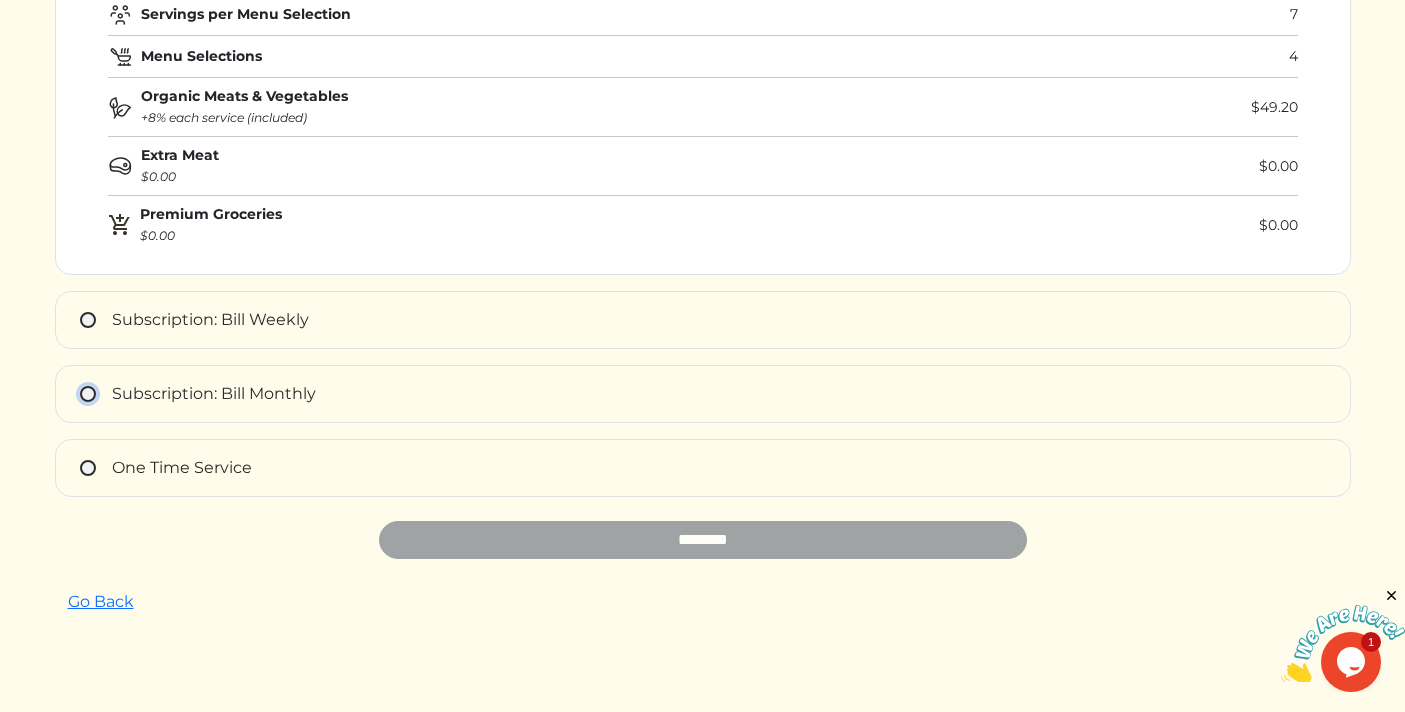 type on "**********" 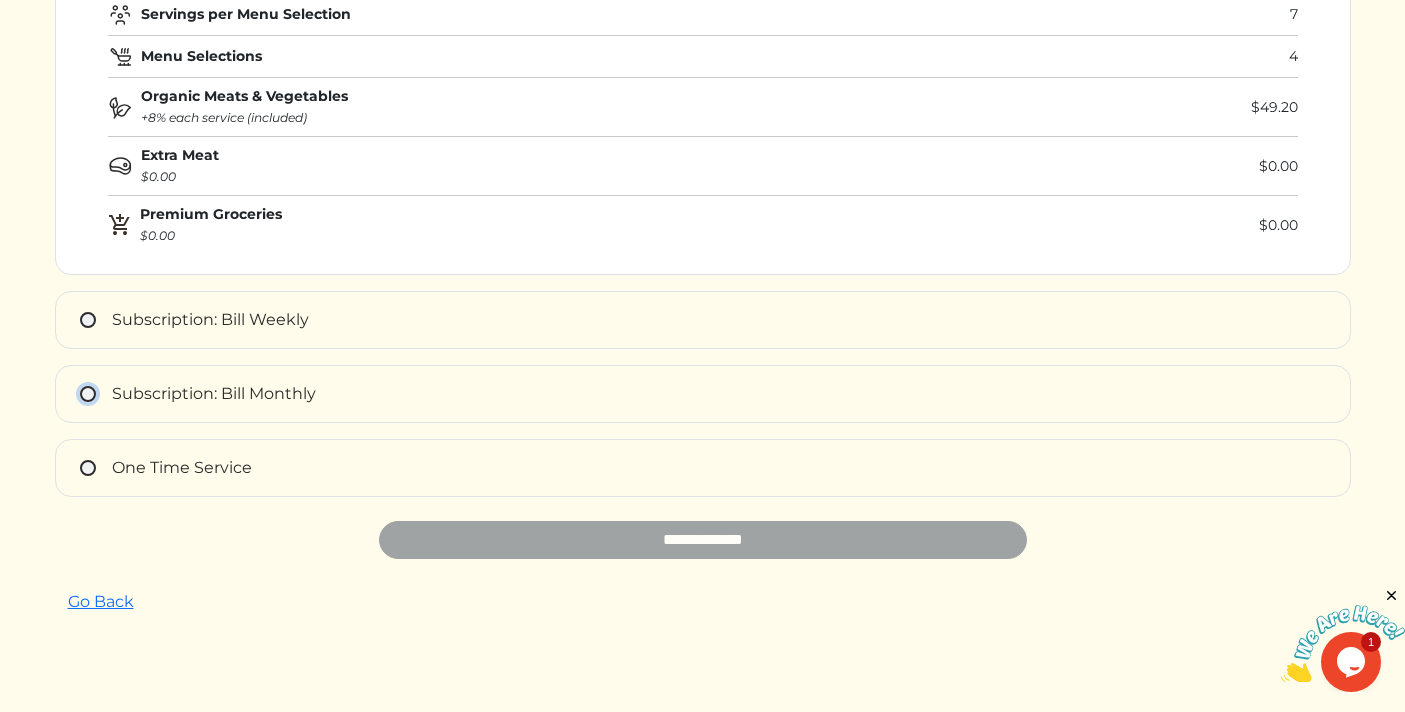 scroll, scrollTop: 318, scrollLeft: 0, axis: vertical 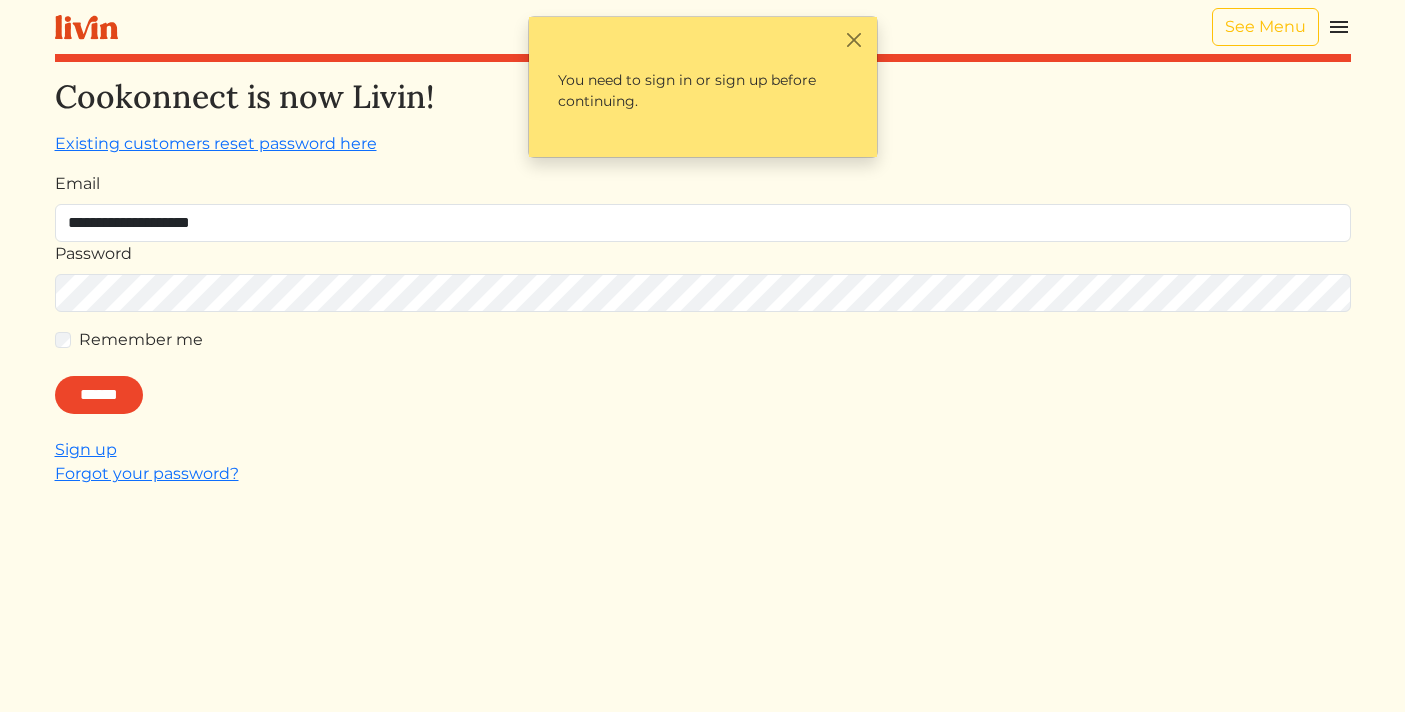 type on "**********" 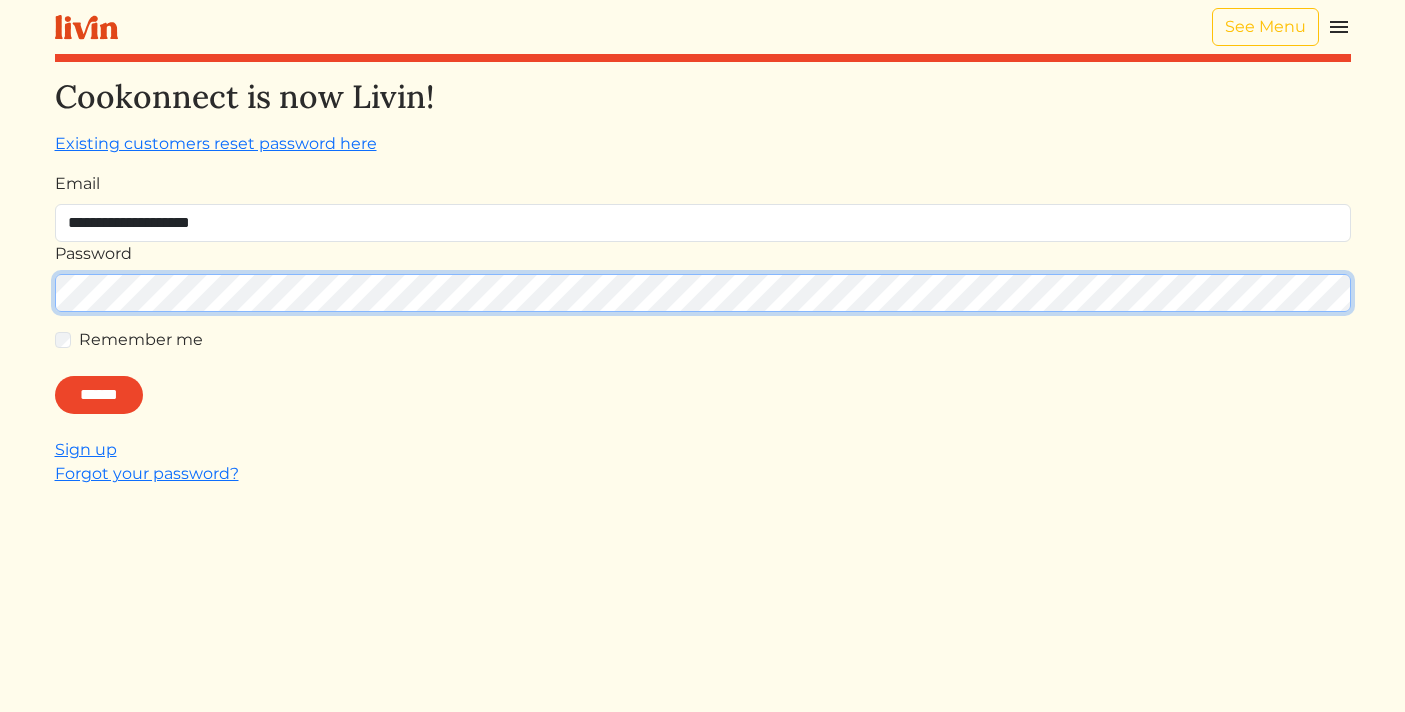 click on "******" at bounding box center (99, 395) 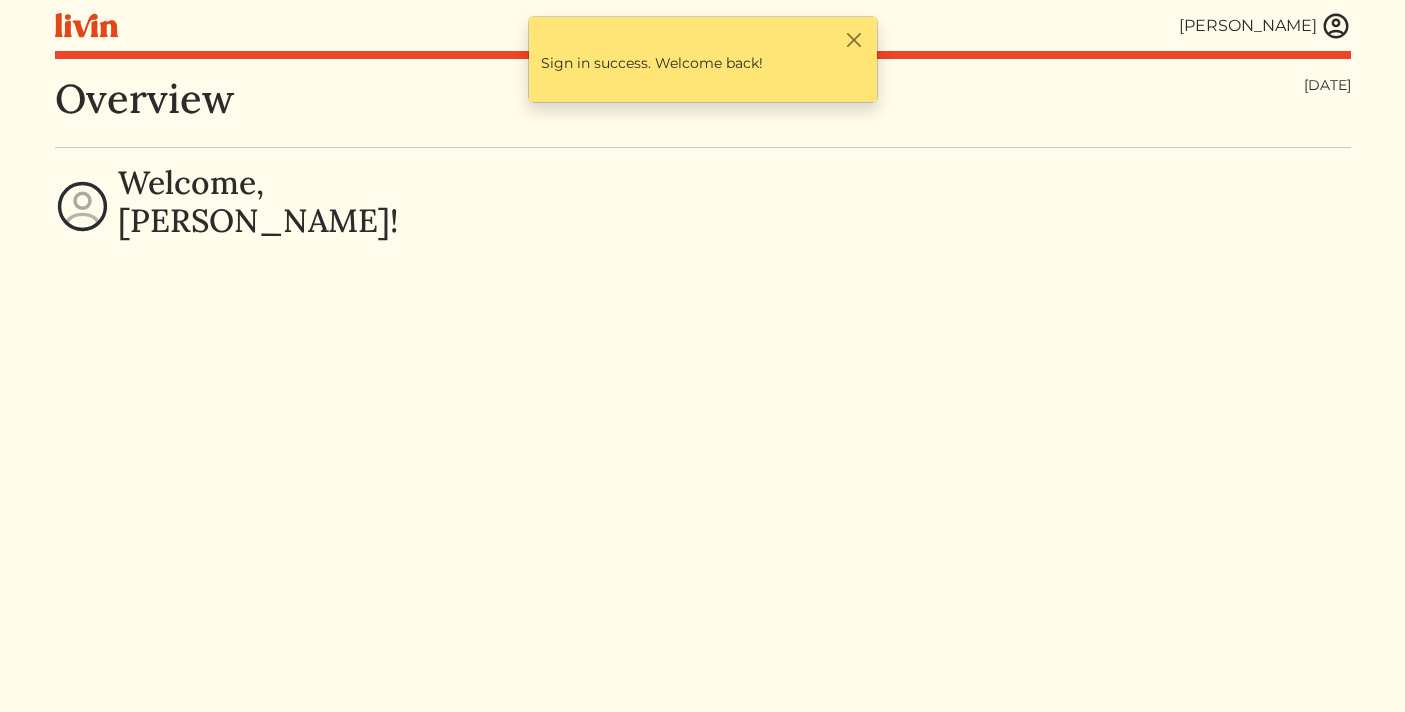 click at bounding box center [1336, 26] 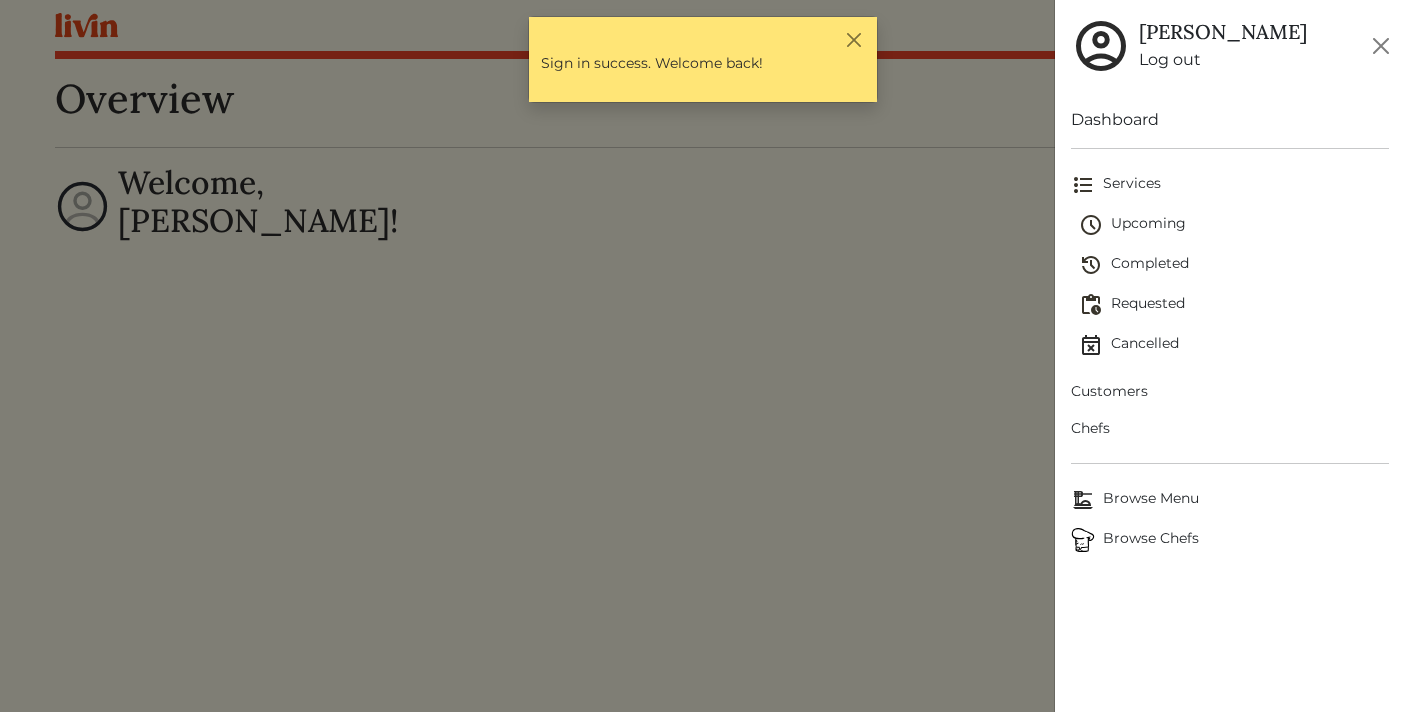 click on "Upcoming" at bounding box center (1234, 225) 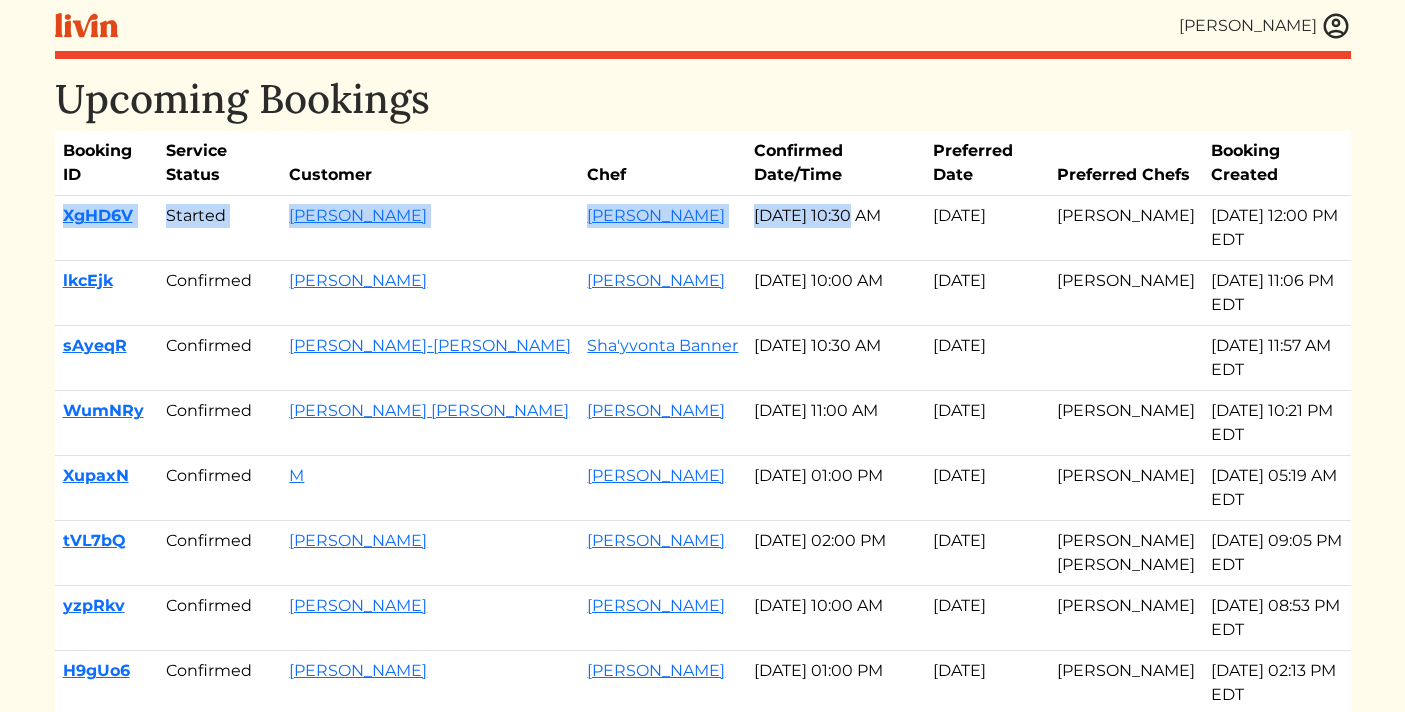 drag, startPoint x: 62, startPoint y: 202, endPoint x: 756, endPoint y: 209, distance: 694.0353 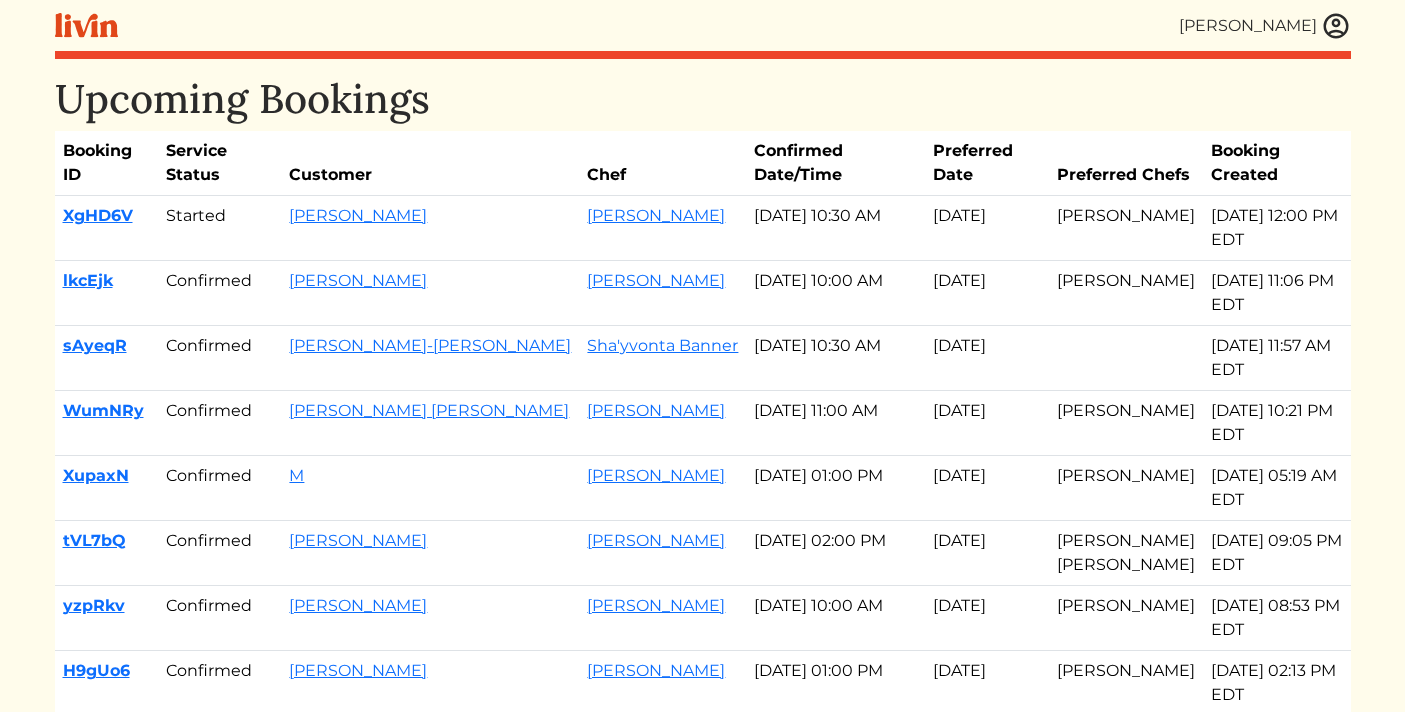 click on "[DATE] 11:00 AM" at bounding box center (835, 423) 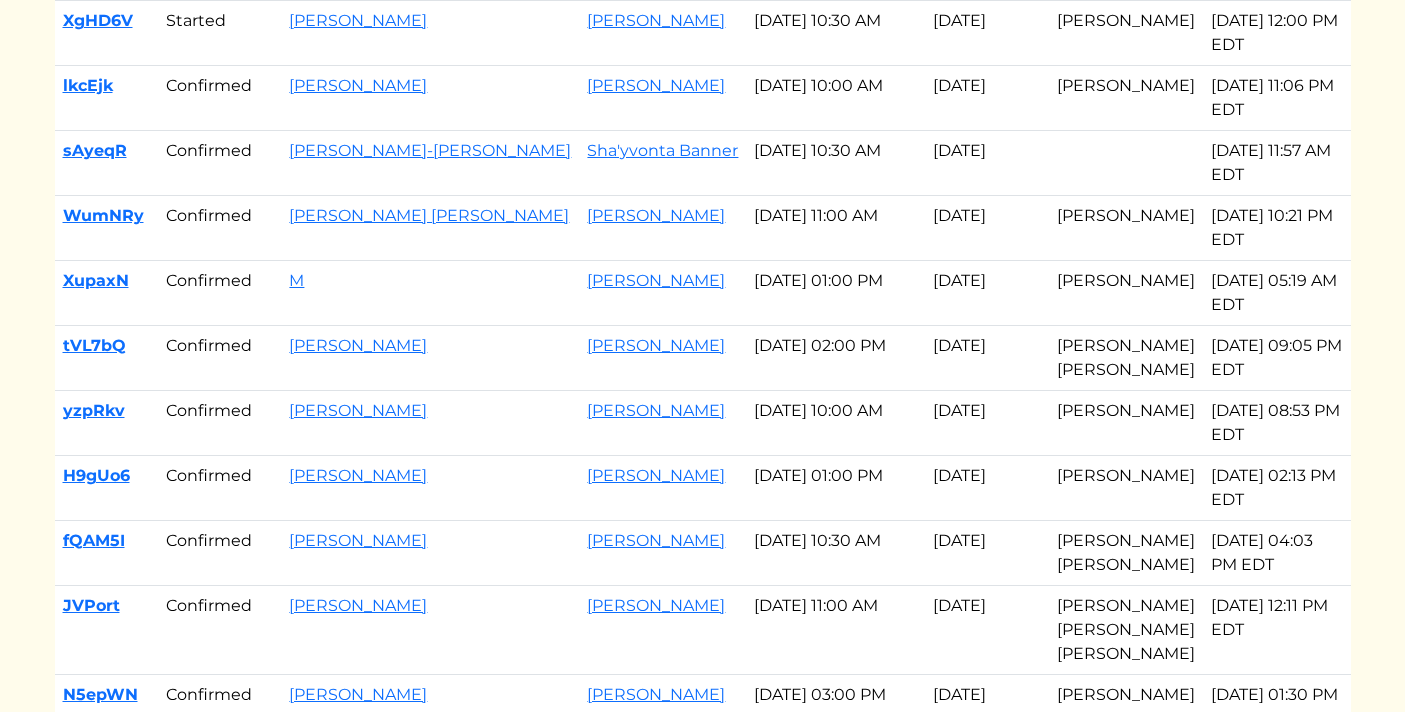 scroll, scrollTop: 213, scrollLeft: 0, axis: vertical 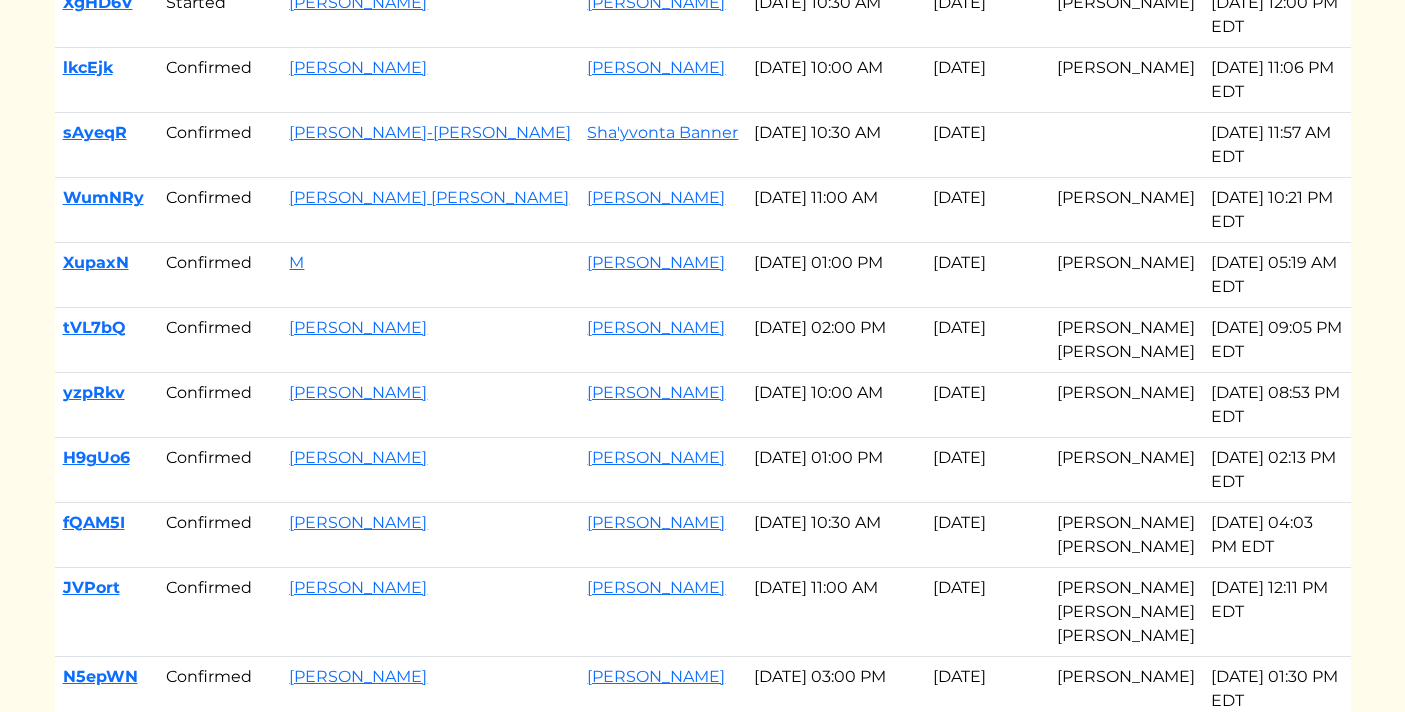 drag, startPoint x: 69, startPoint y: 377, endPoint x: 895, endPoint y: 640, distance: 866.85925 